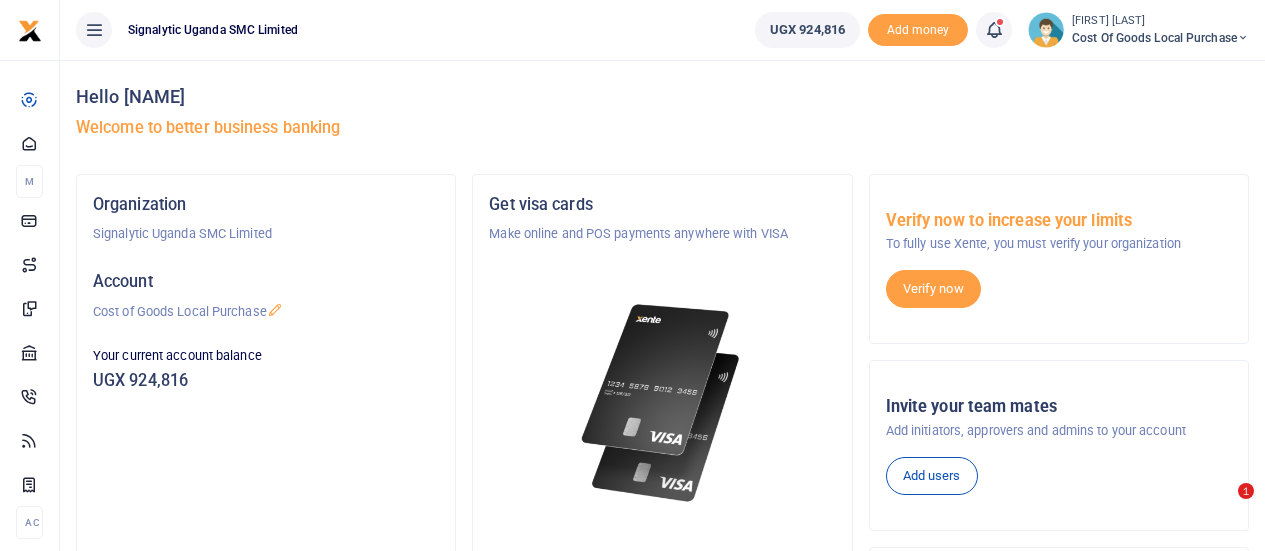 scroll, scrollTop: 0, scrollLeft: 0, axis: both 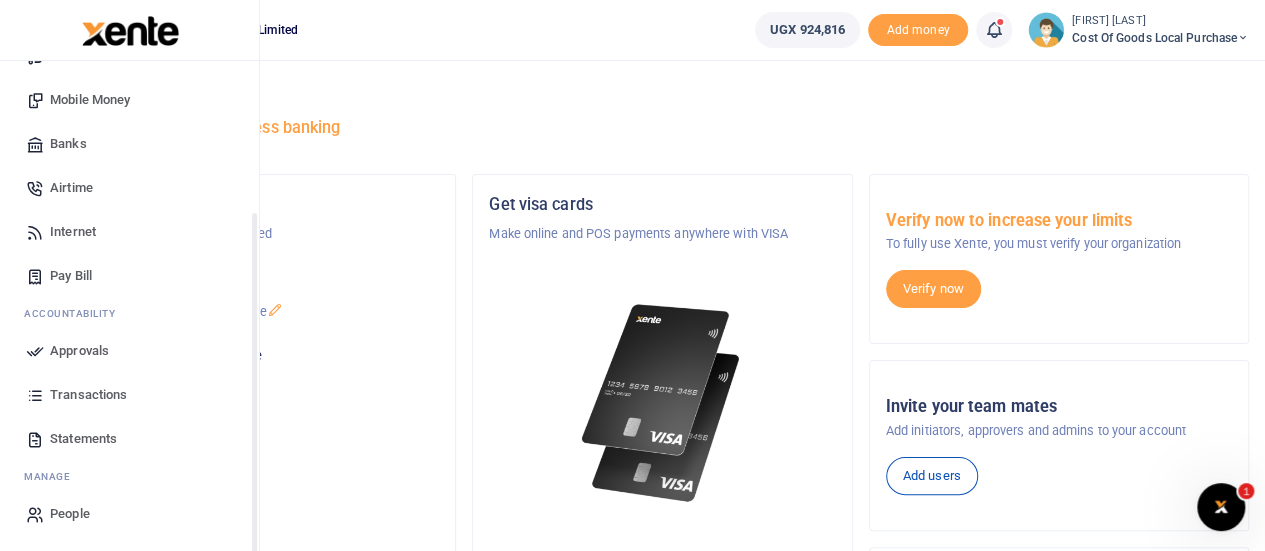 click on "Approvals" at bounding box center (79, 351) 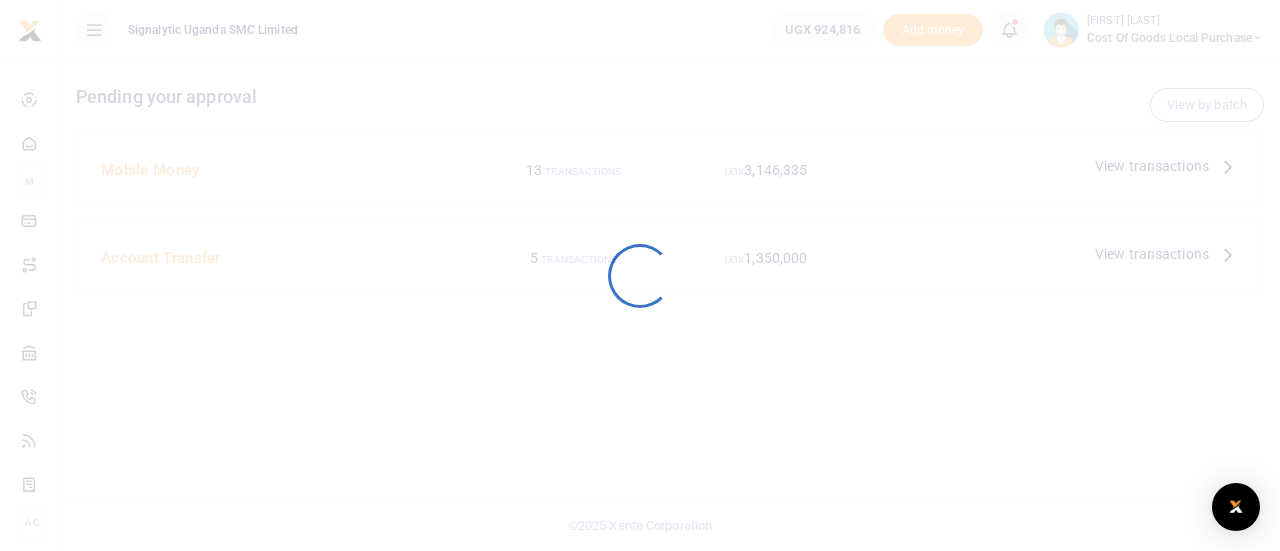 scroll, scrollTop: 0, scrollLeft: 0, axis: both 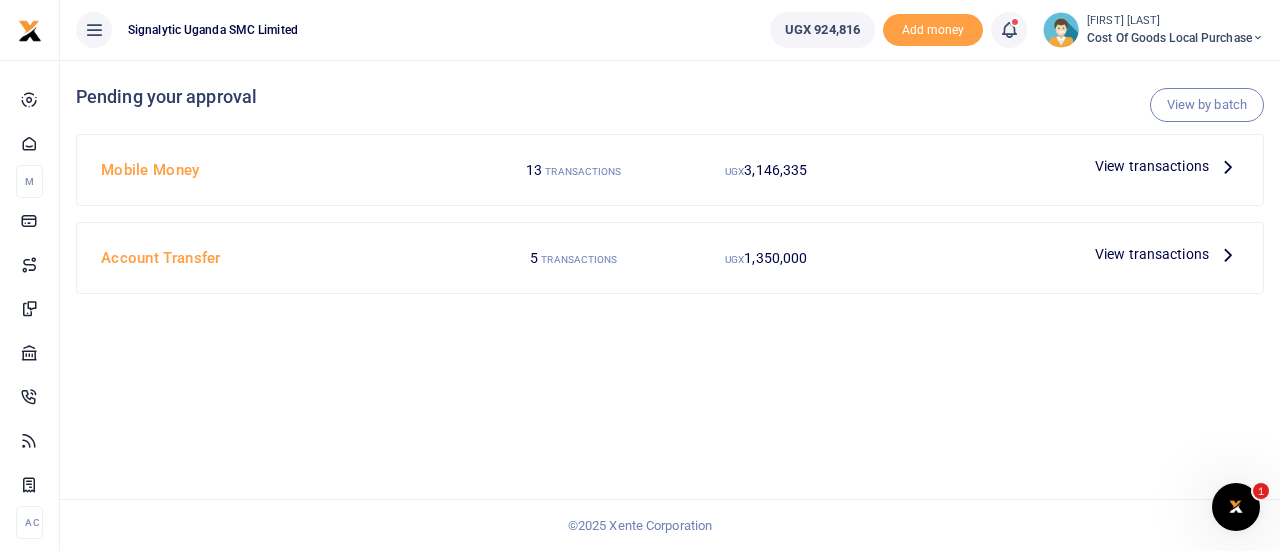 click on "UGX 924,816" at bounding box center [822, 30] 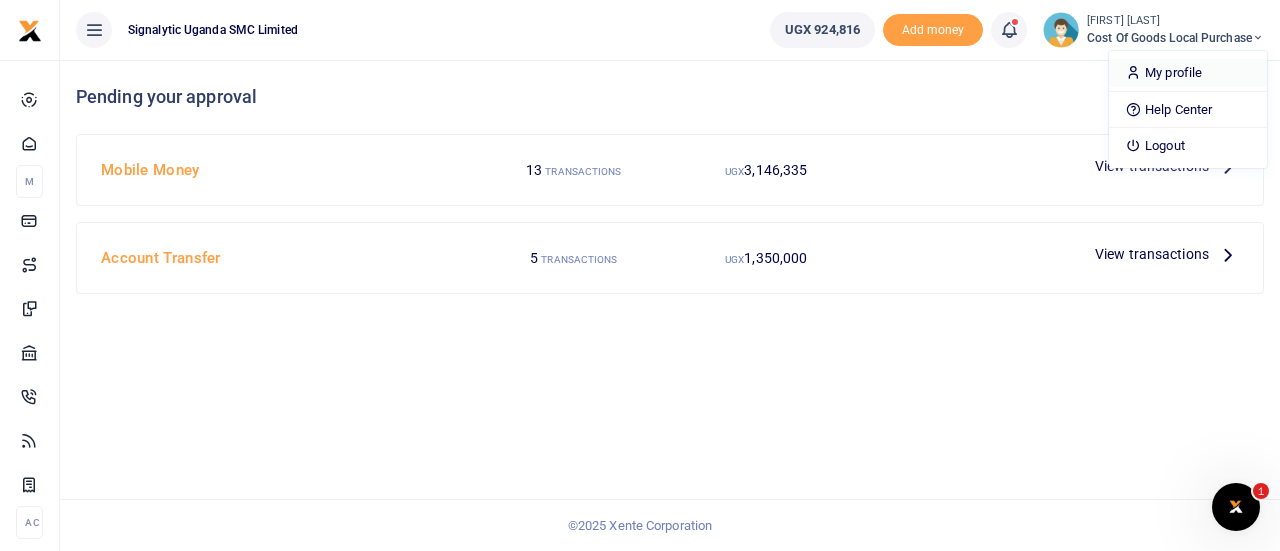 click on "My profile" at bounding box center (1188, 73) 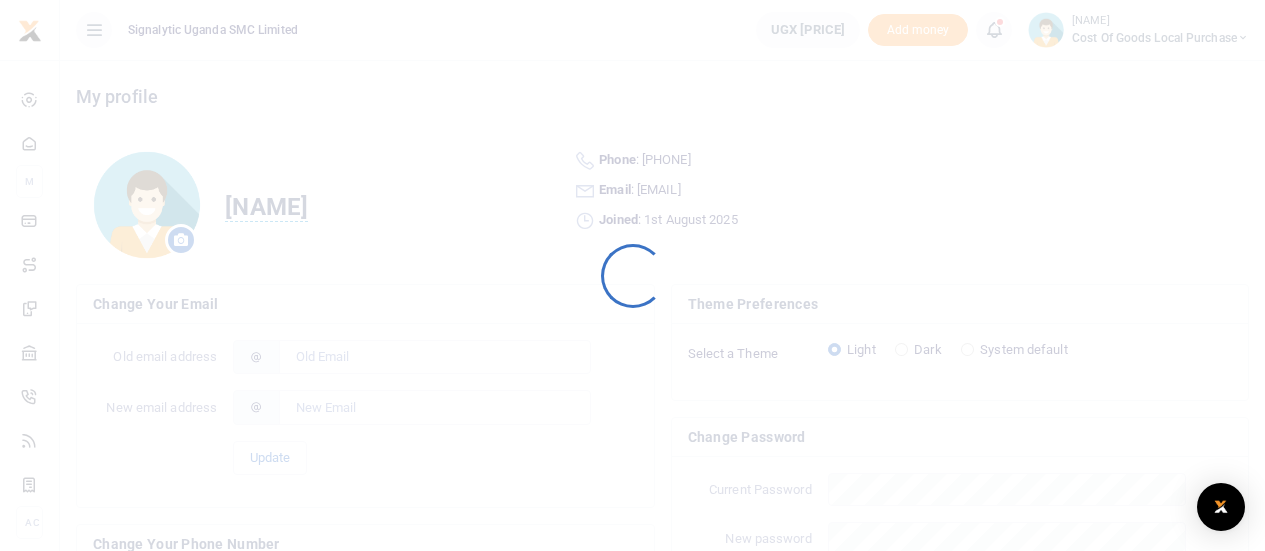 scroll, scrollTop: 0, scrollLeft: 0, axis: both 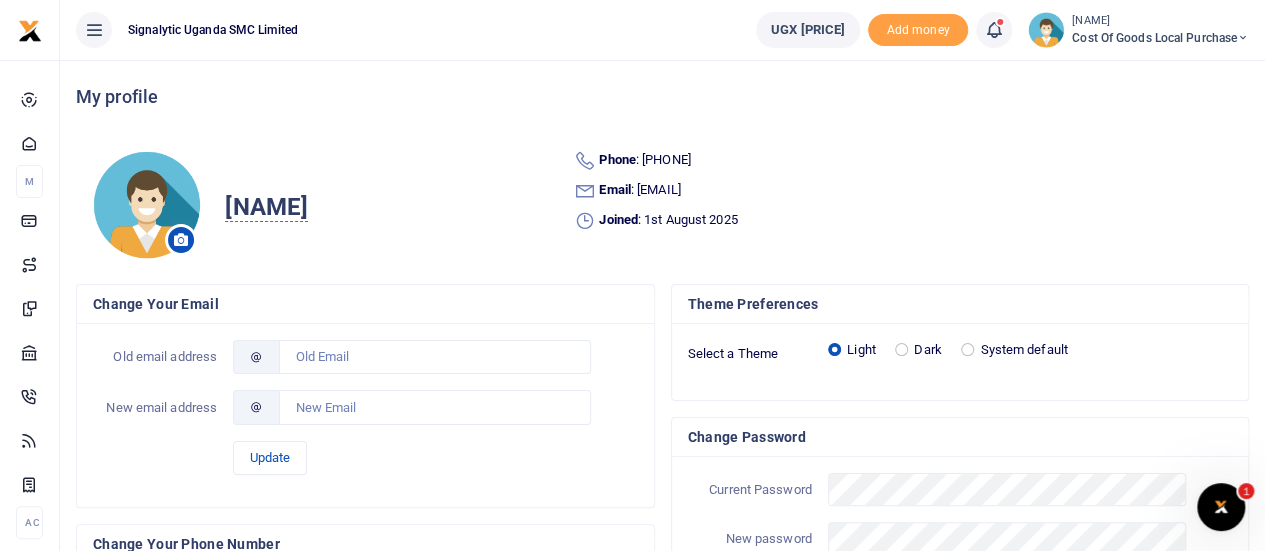 click on "Cost of Goods Local Purchase" at bounding box center (1160, 38) 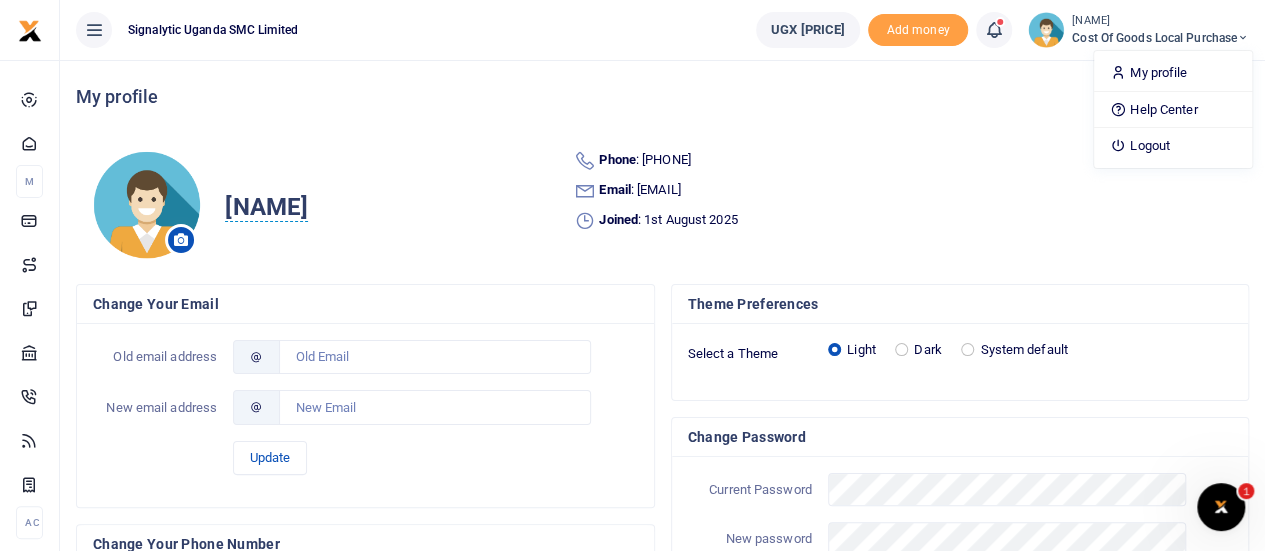 click on "UGX 924,816" at bounding box center (808, 30) 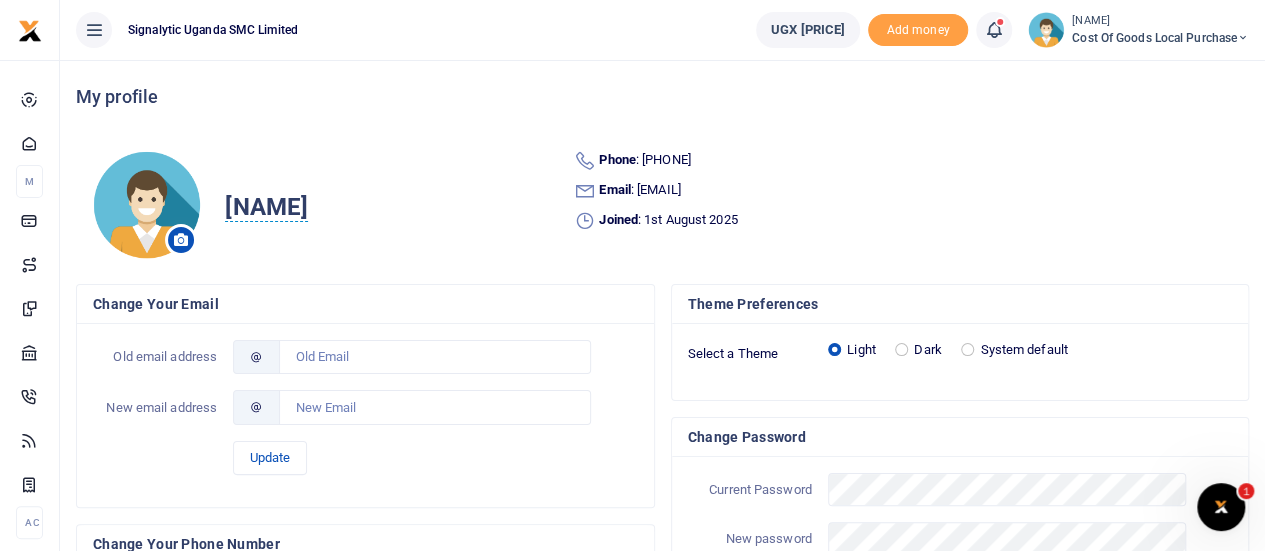 click on "UGX 924,816" at bounding box center (808, 30) 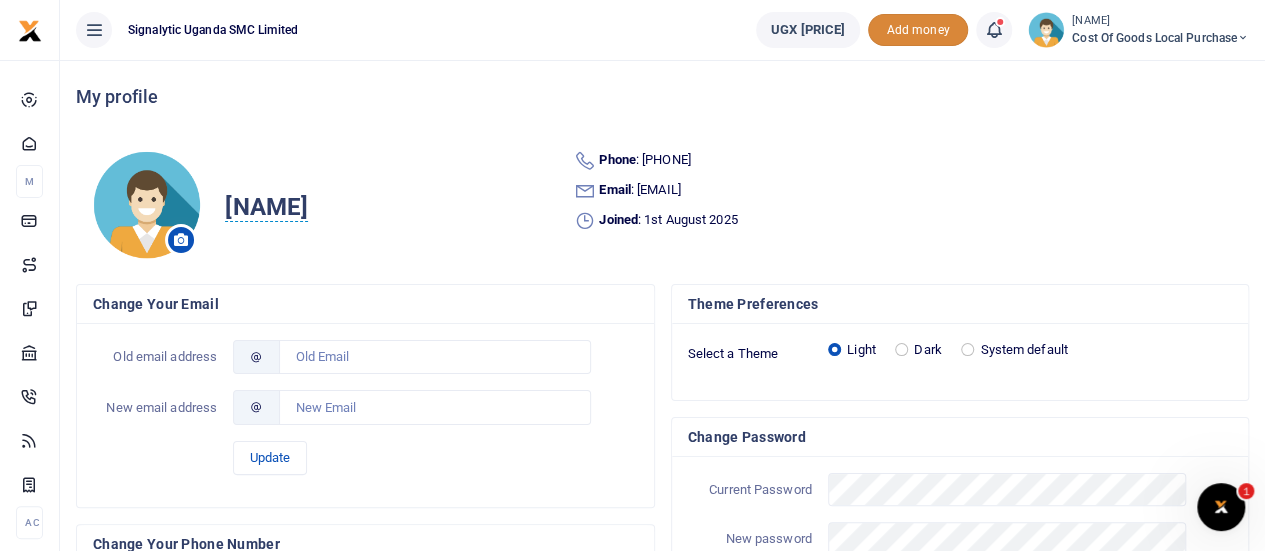click on "Add money" at bounding box center (918, 30) 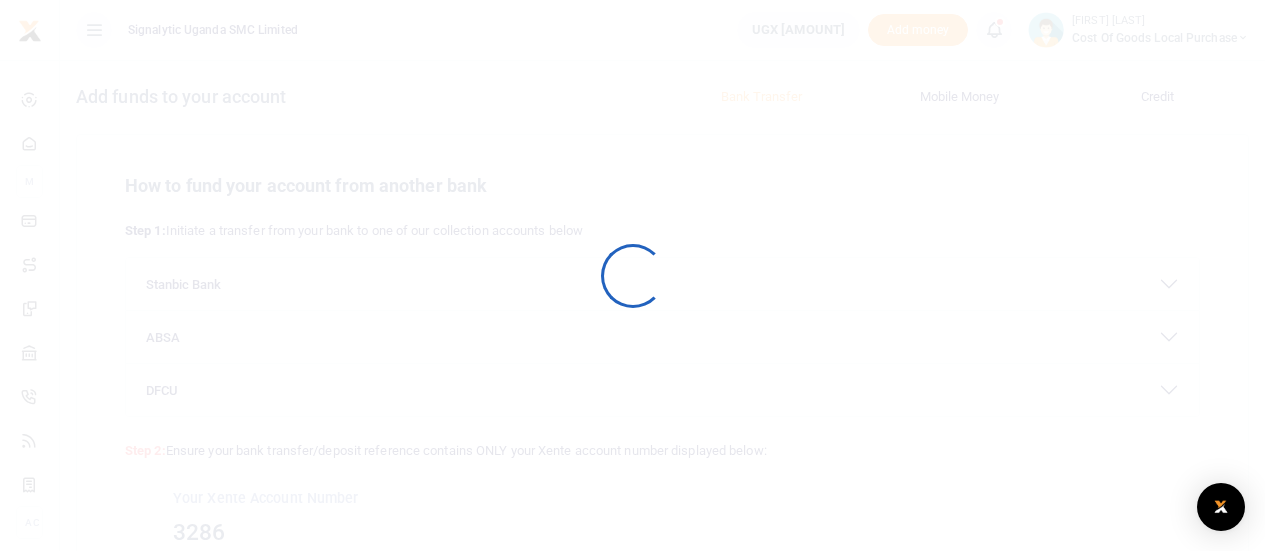 scroll, scrollTop: 0, scrollLeft: 0, axis: both 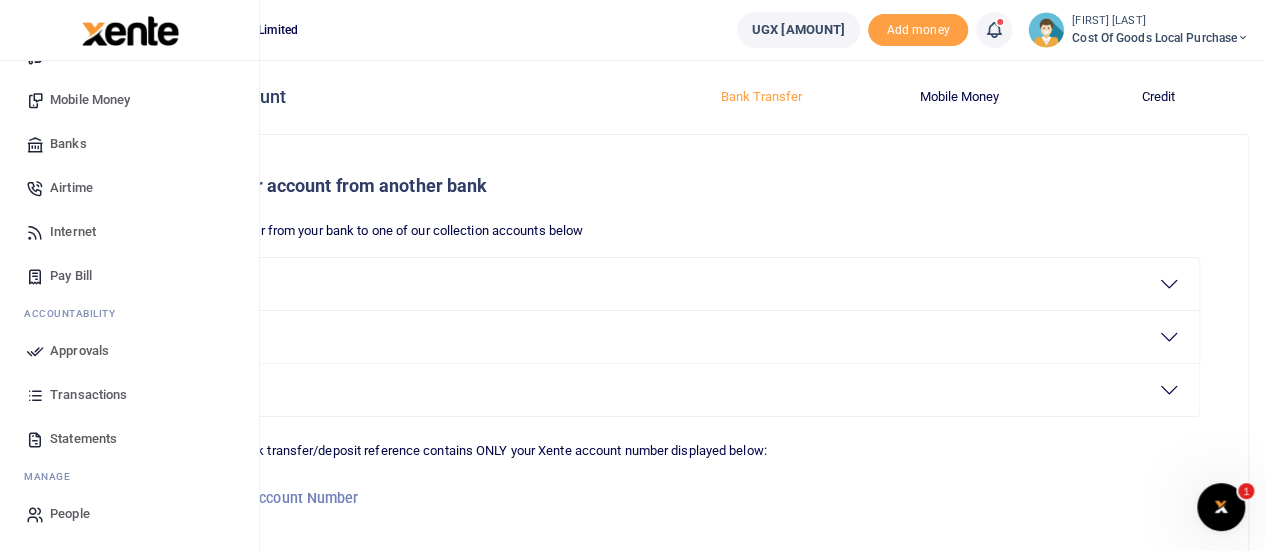 click on "Approvals" at bounding box center (79, 351) 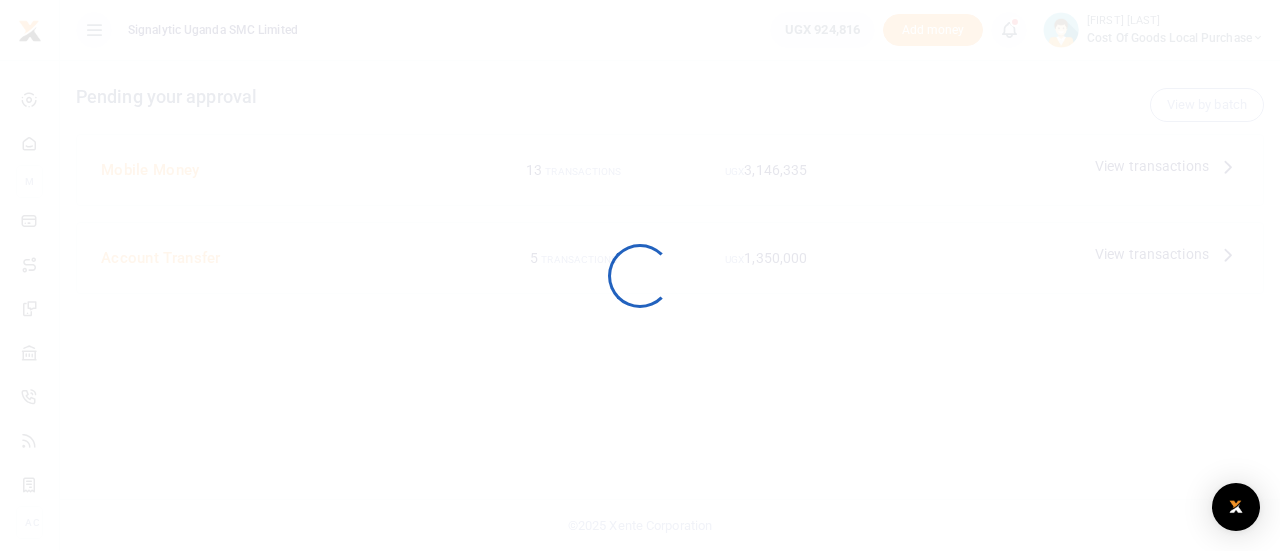 scroll, scrollTop: 0, scrollLeft: 0, axis: both 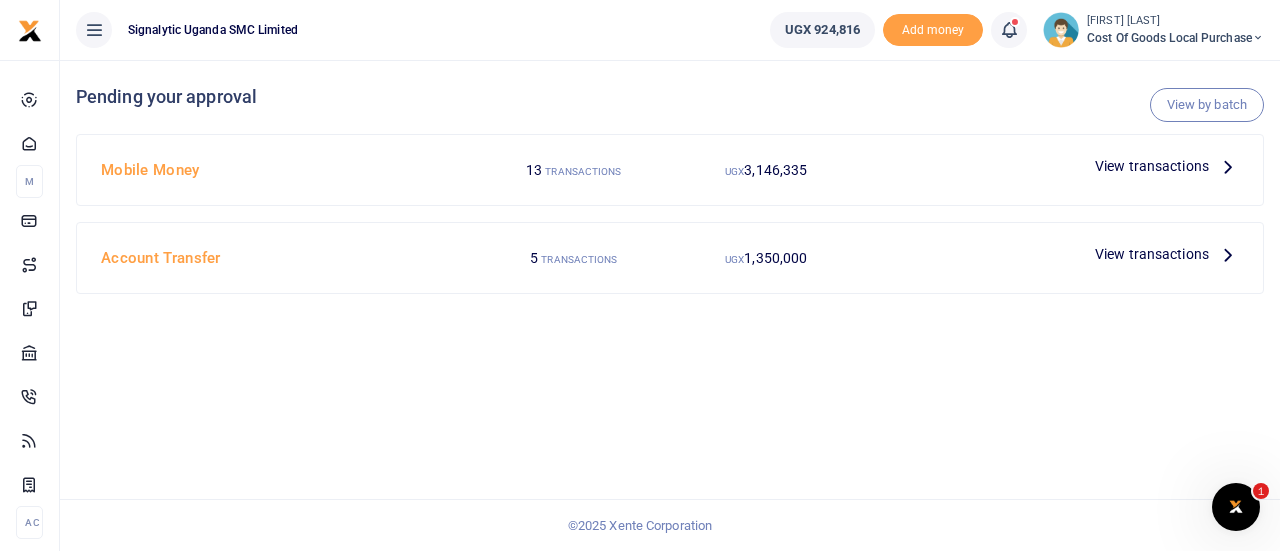 click on "View transactions" at bounding box center [1152, 166] 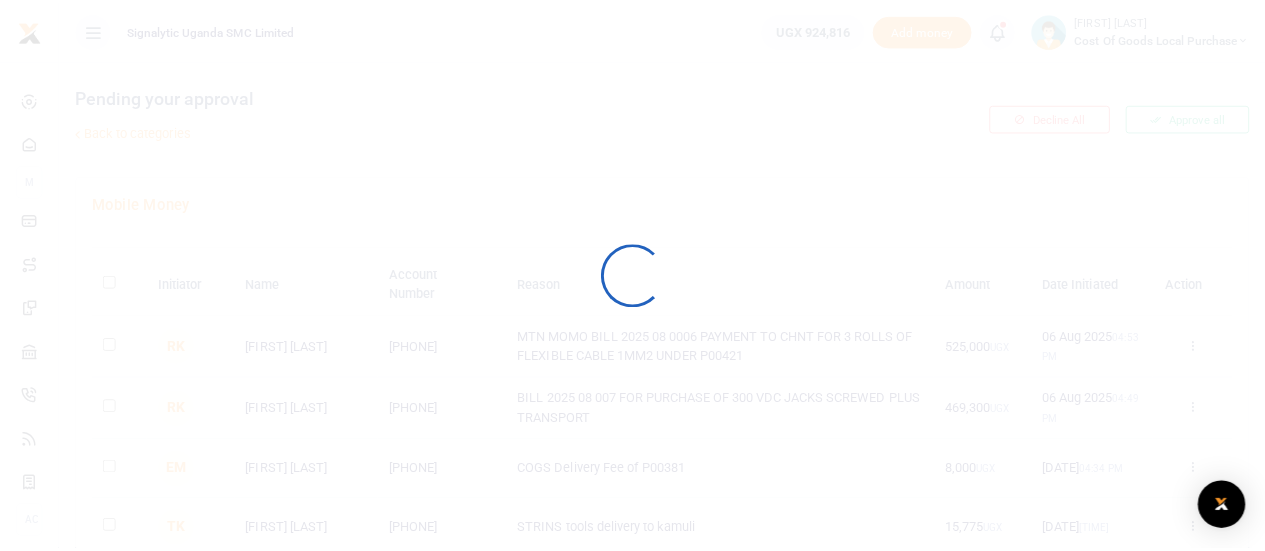 scroll, scrollTop: 0, scrollLeft: 0, axis: both 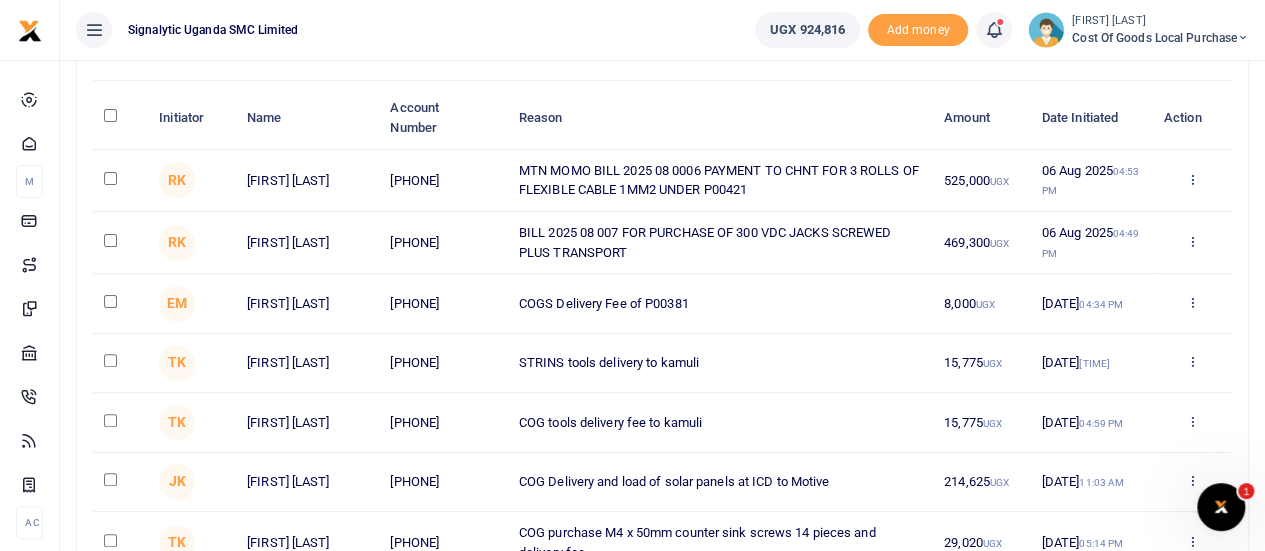 click at bounding box center (1191, 179) 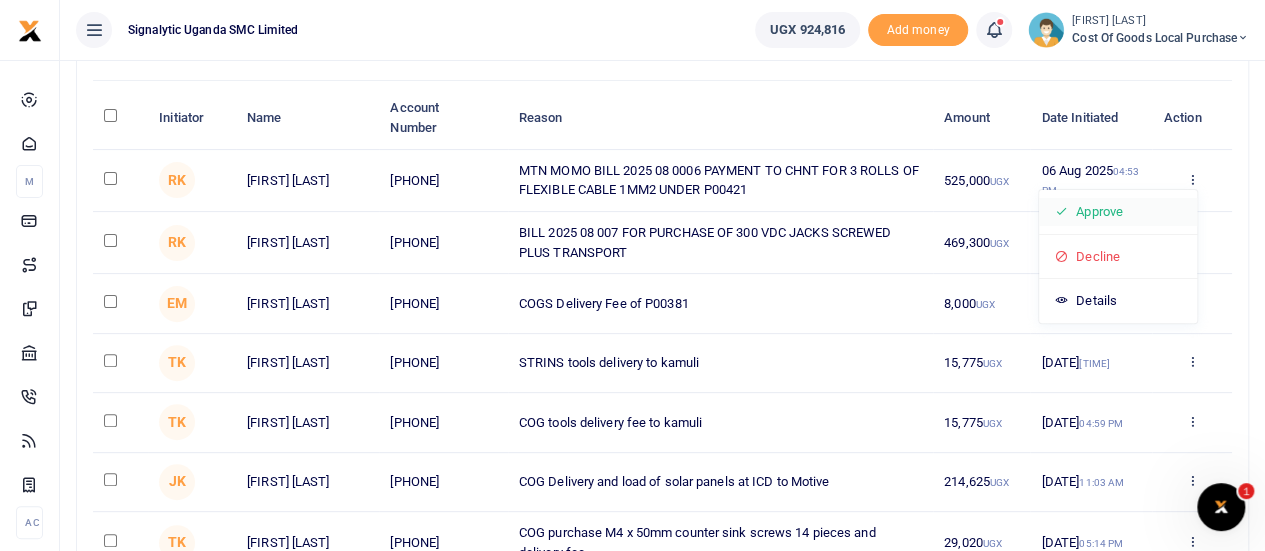 click on "Approve" at bounding box center [1118, 212] 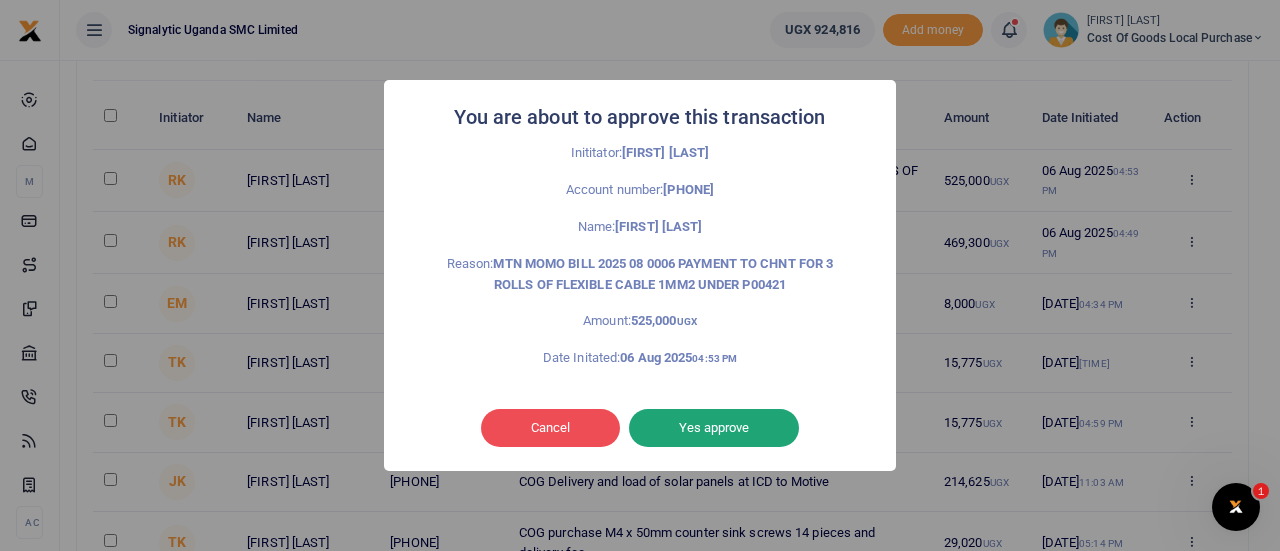 click on "Yes approve" at bounding box center (714, 428) 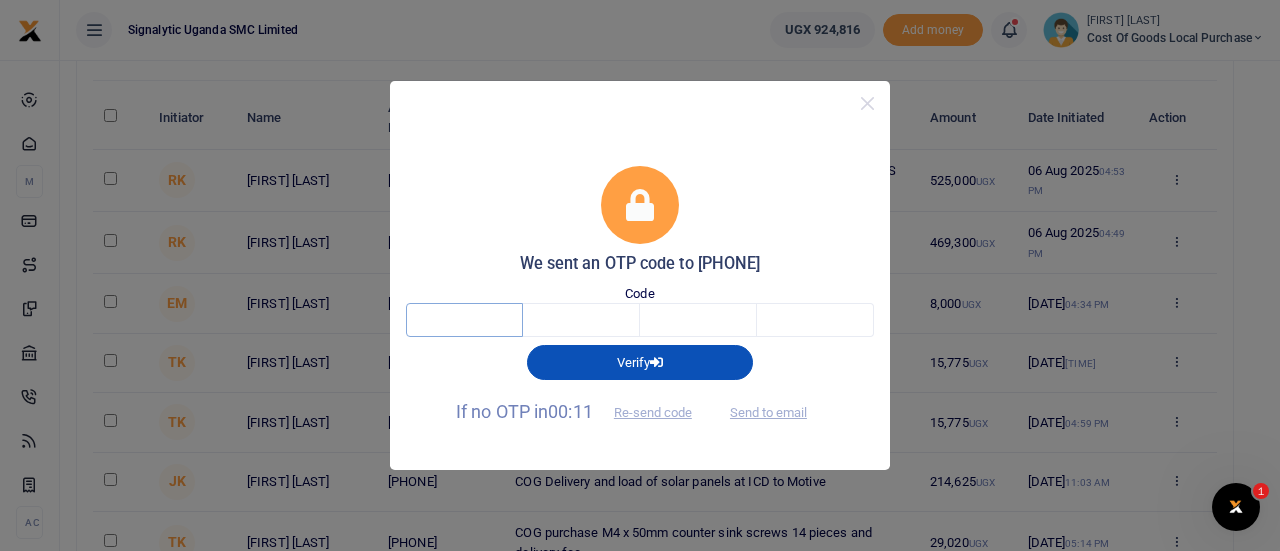 click at bounding box center (464, 320) 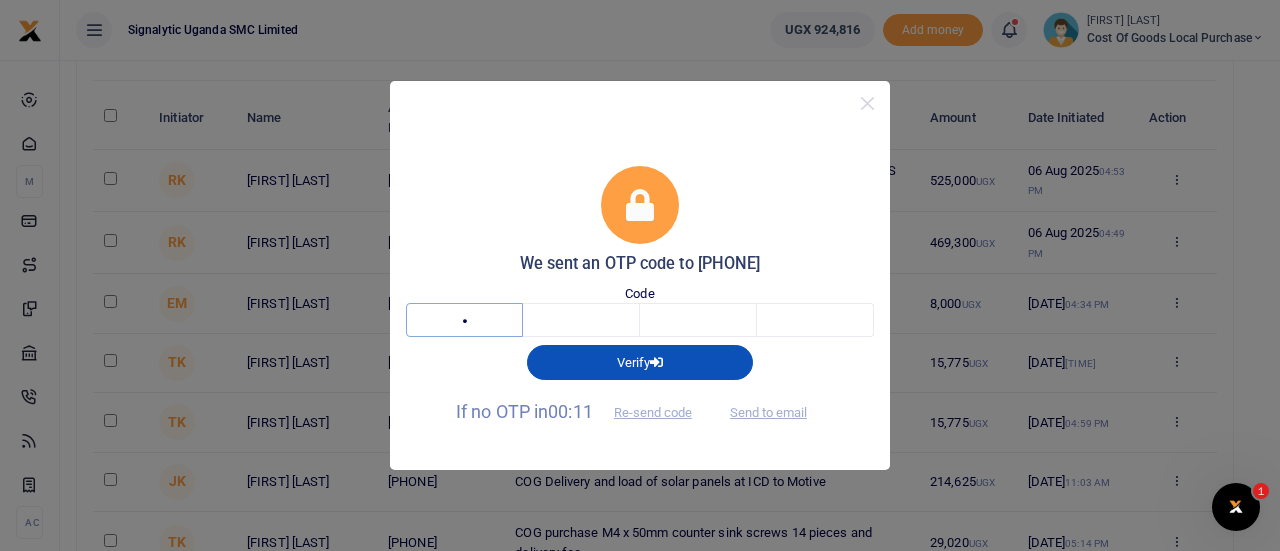 type on "4" 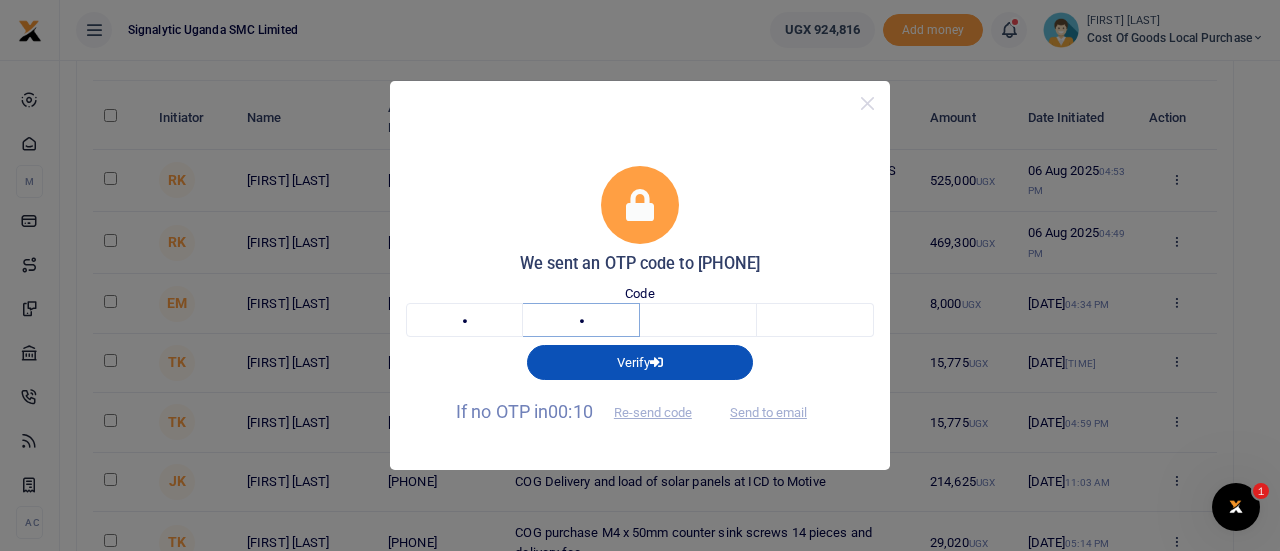 type on "3" 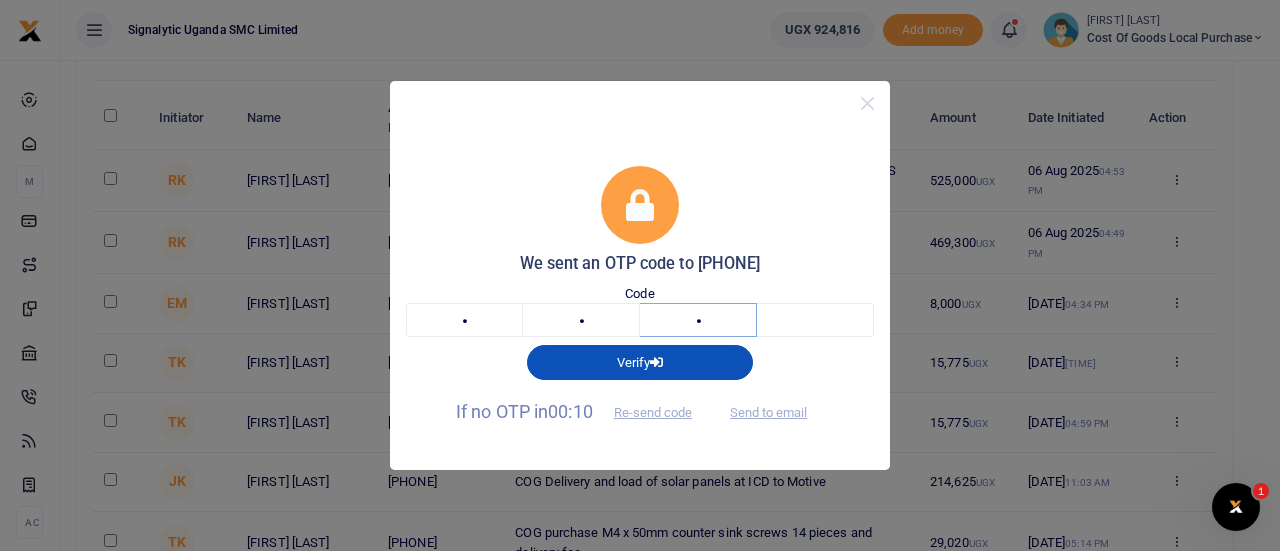 type on "0" 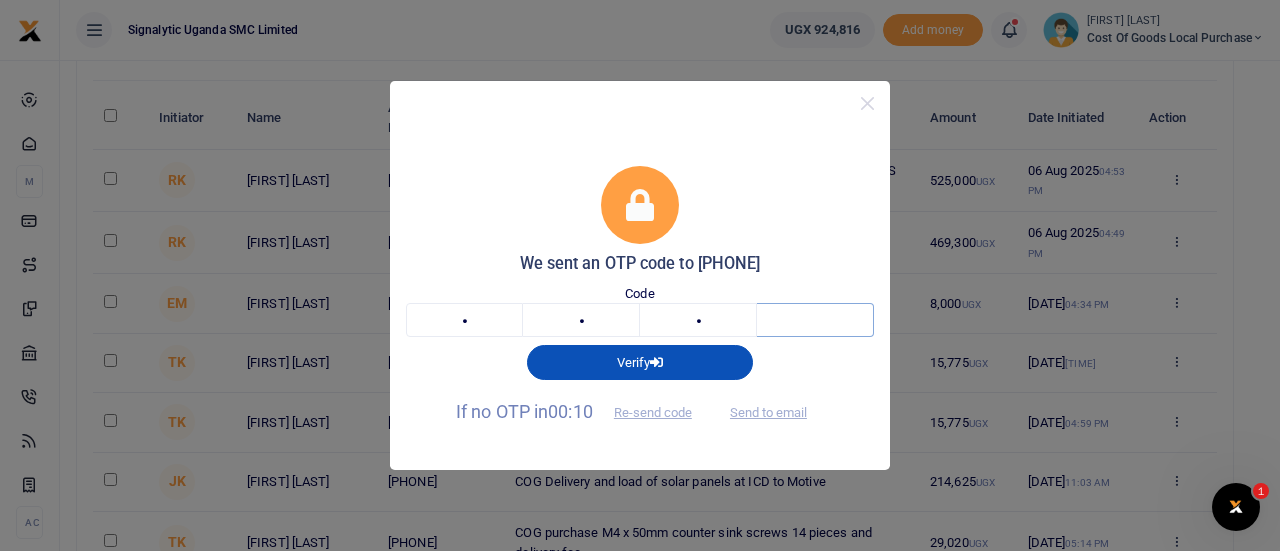 type on "4" 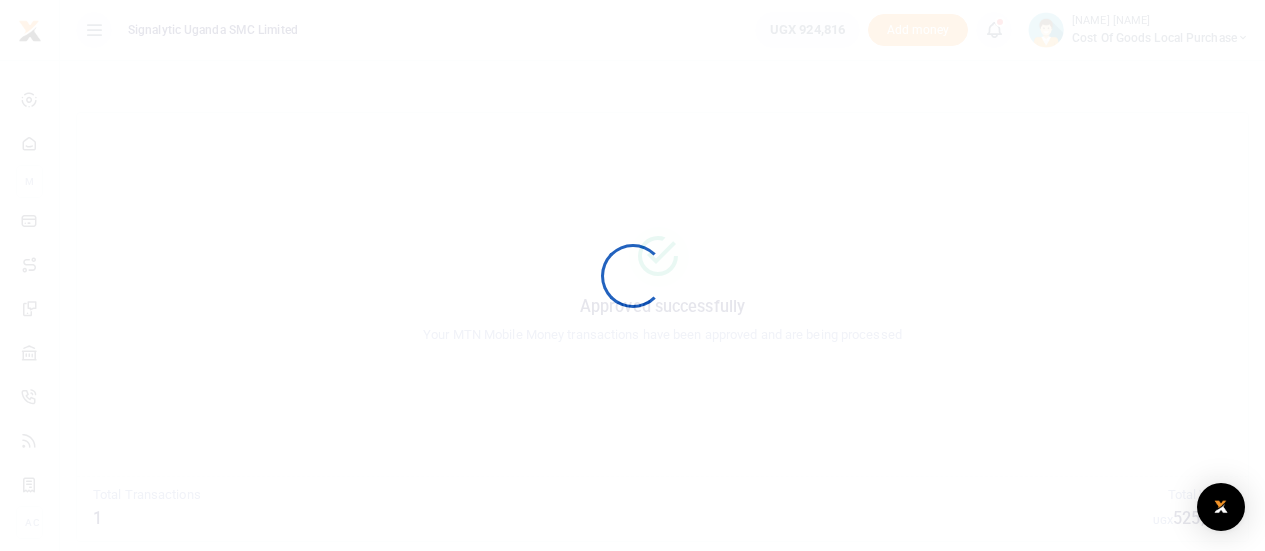 scroll, scrollTop: 0, scrollLeft: 0, axis: both 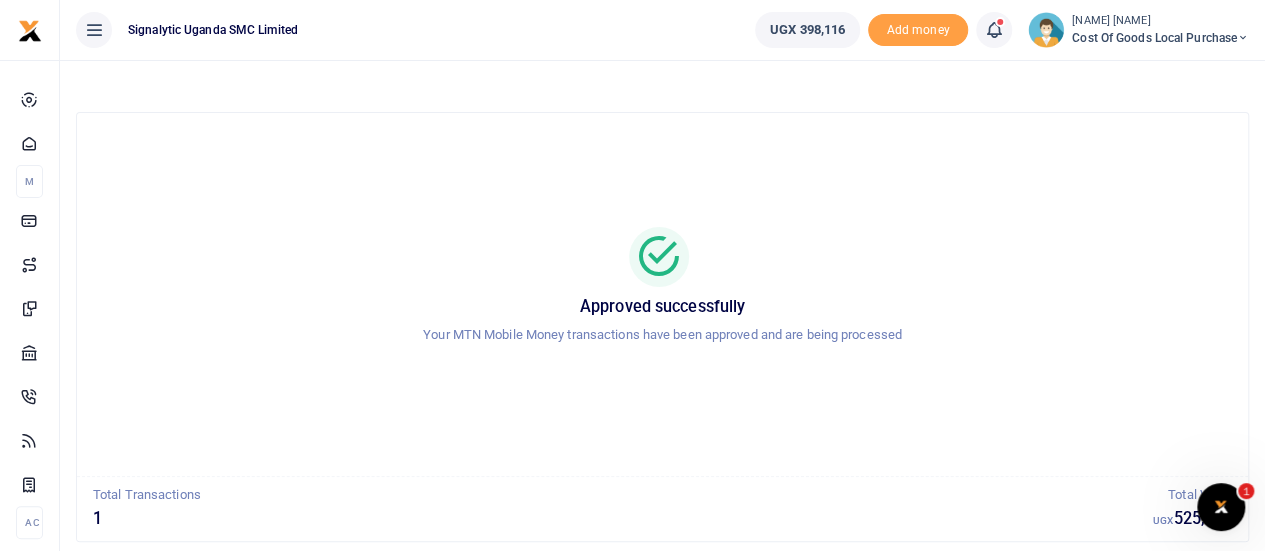 click on "Your MTN Mobile Money transactions have been approved and are being processed" at bounding box center [662, 335] 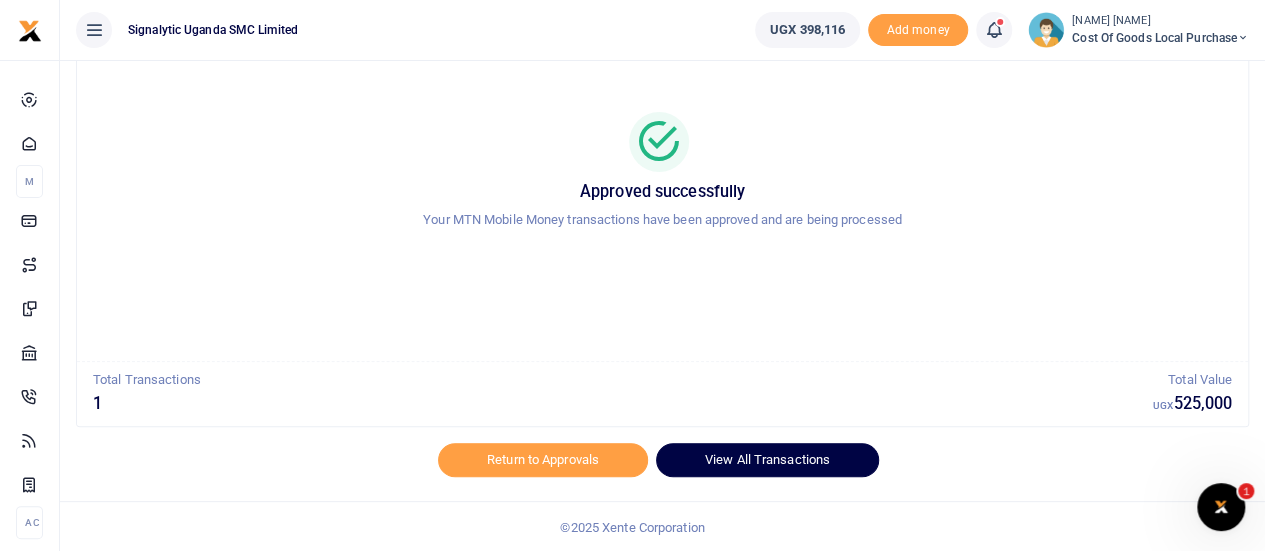 click on "View All Transactions" at bounding box center (767, 460) 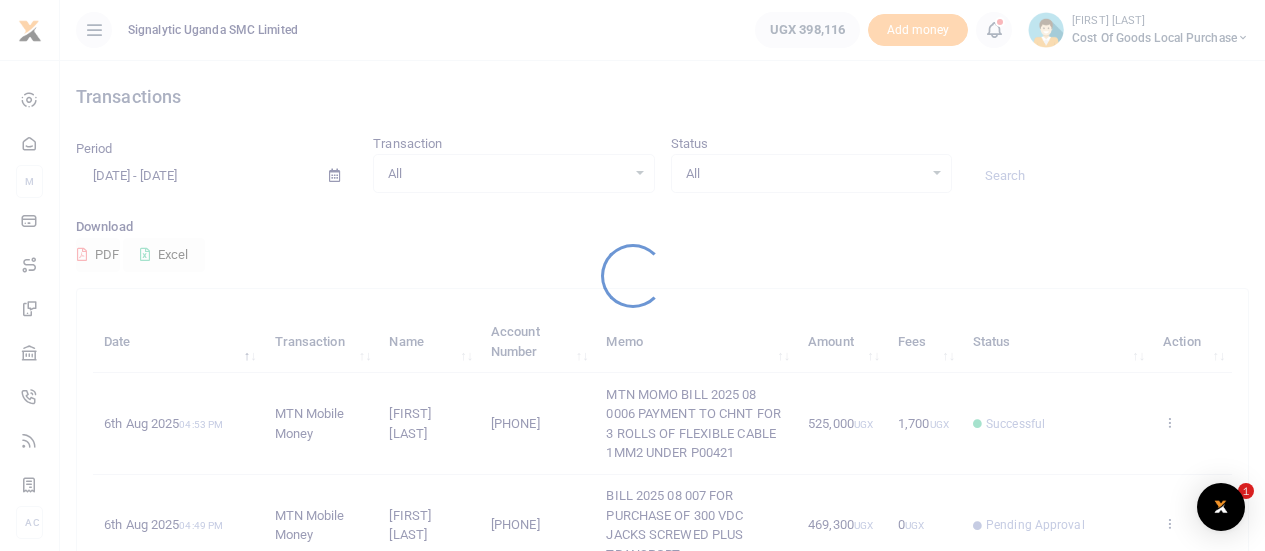 scroll, scrollTop: 0, scrollLeft: 0, axis: both 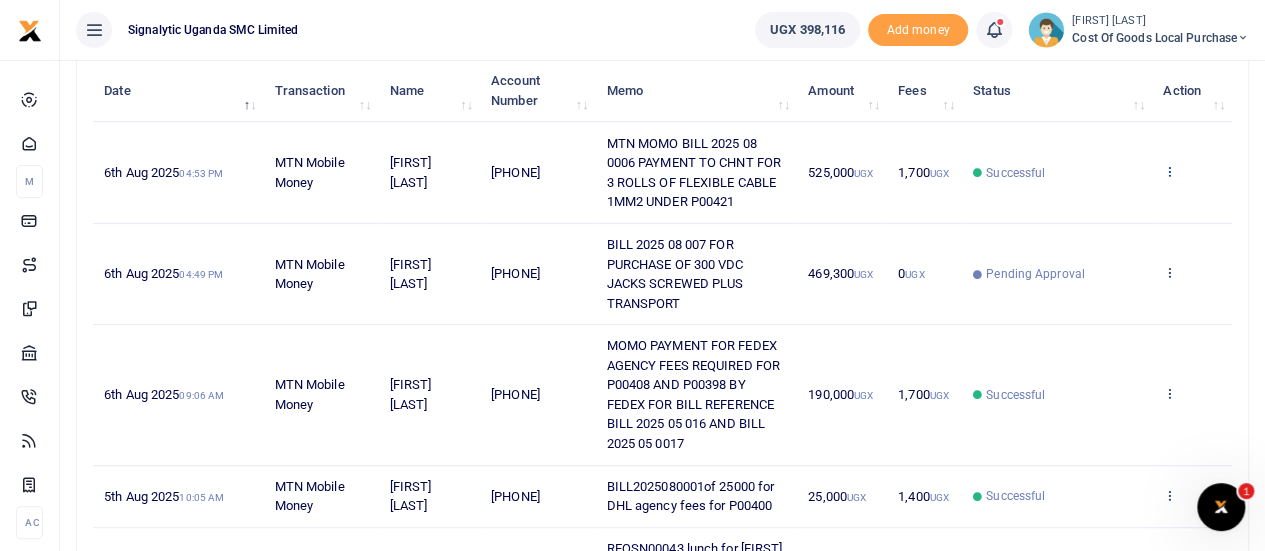click at bounding box center [1169, 171] 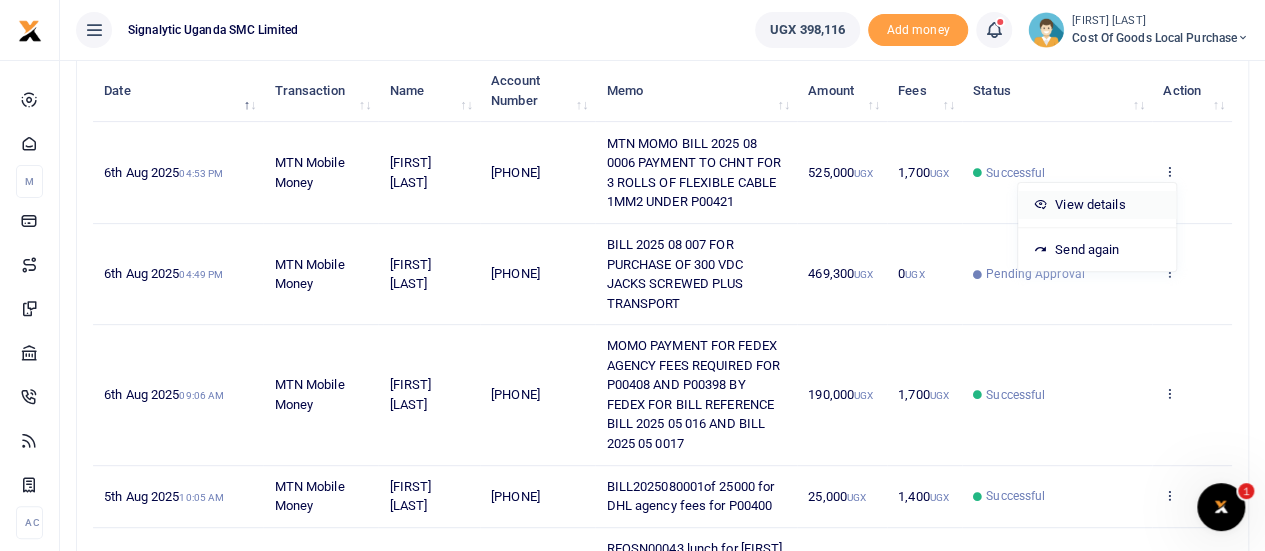 click on "View details" at bounding box center [1097, 205] 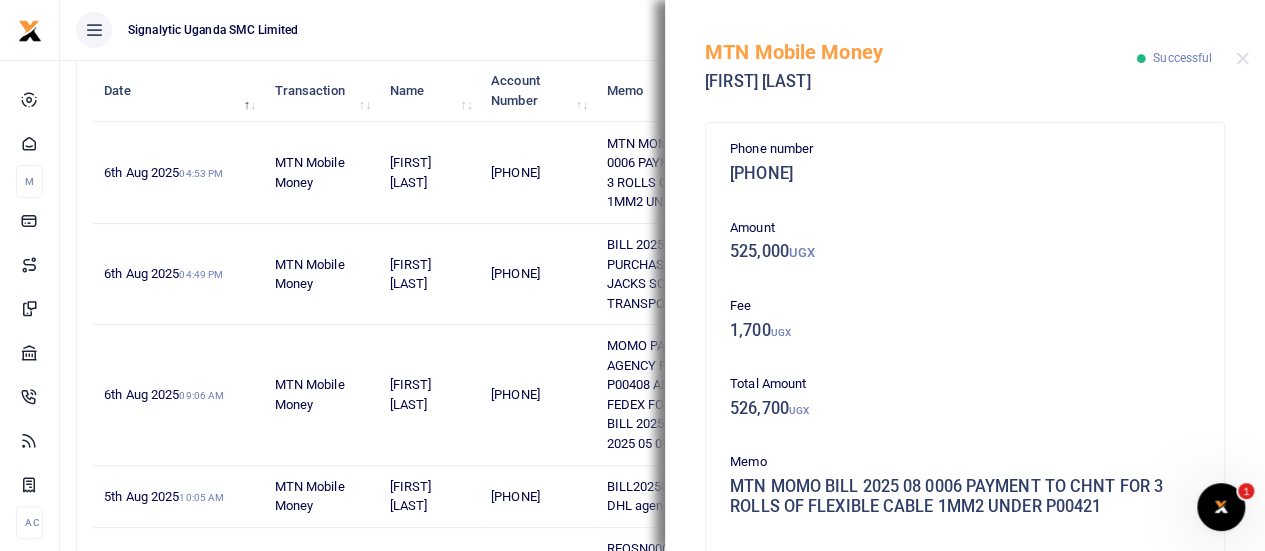click on "Signalytic Uganda SMC Limited" at bounding box center [399, 30] 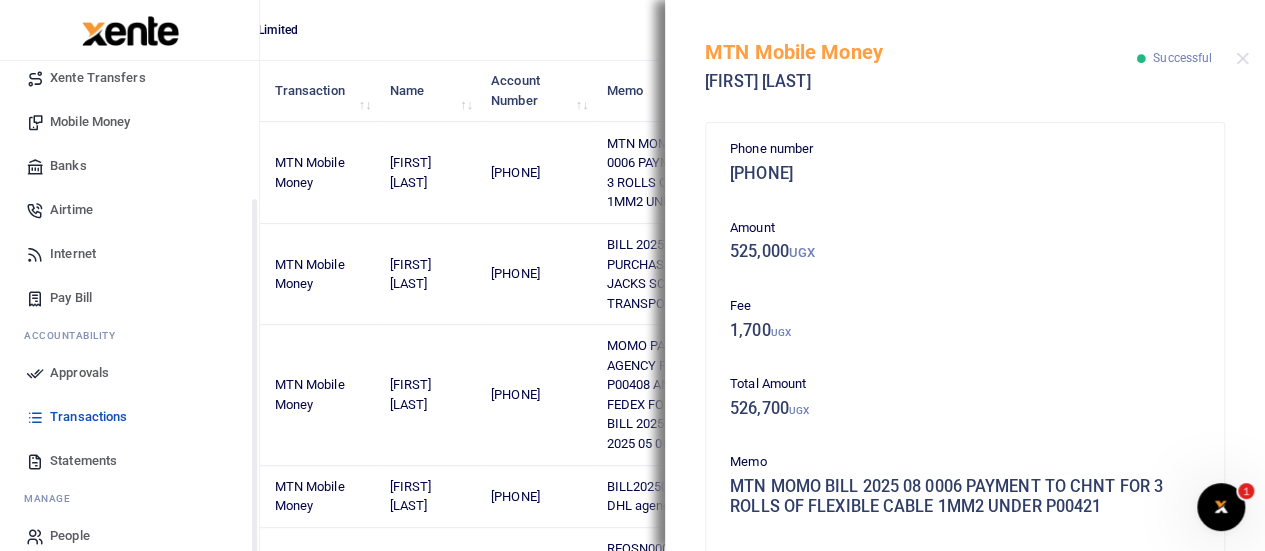 scroll, scrollTop: 189, scrollLeft: 0, axis: vertical 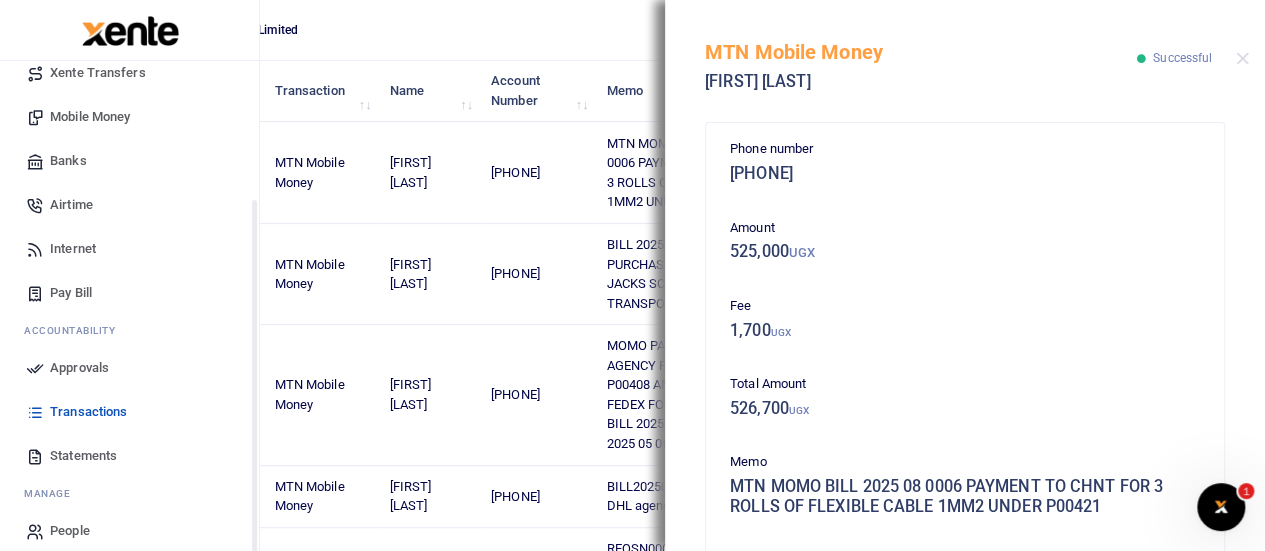 click on "Approvals" at bounding box center [79, 368] 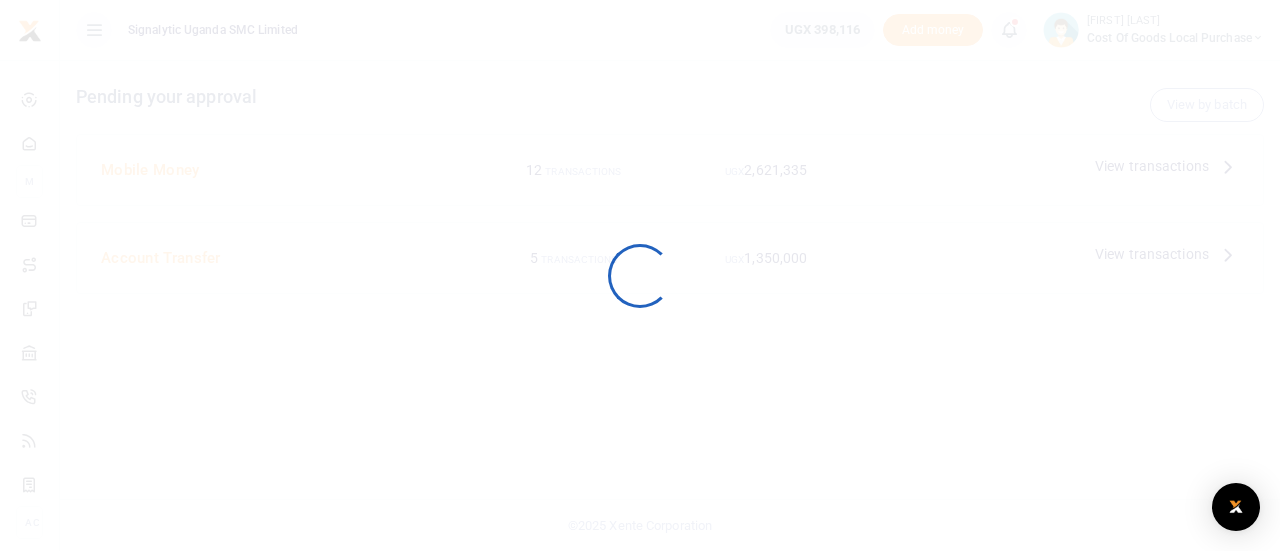 scroll, scrollTop: 0, scrollLeft: 0, axis: both 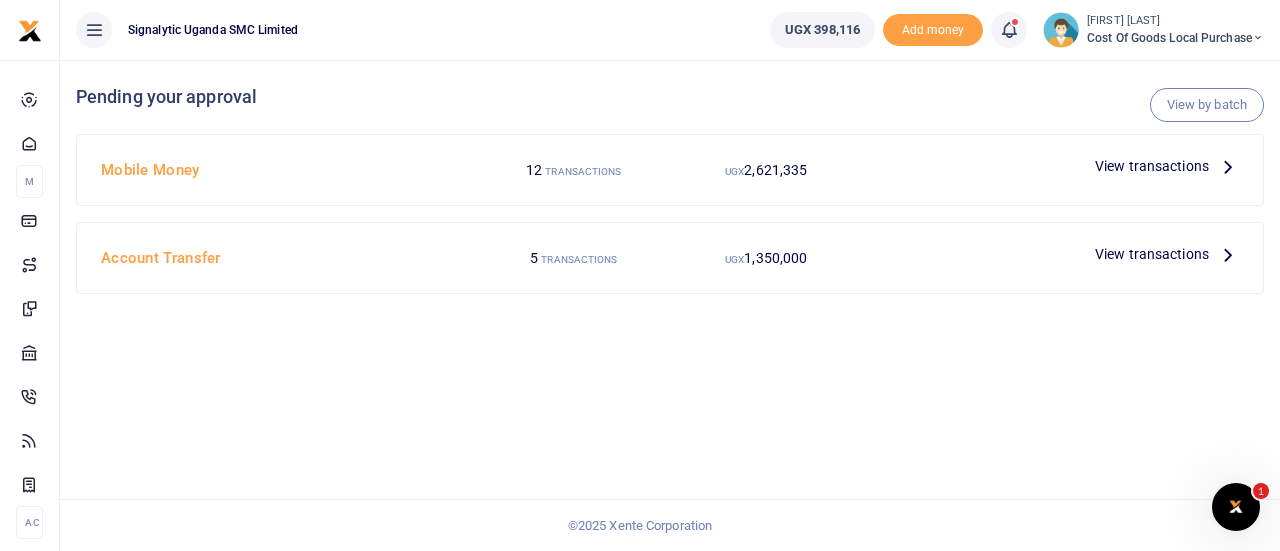 click on "View transactions" at bounding box center [1152, 166] 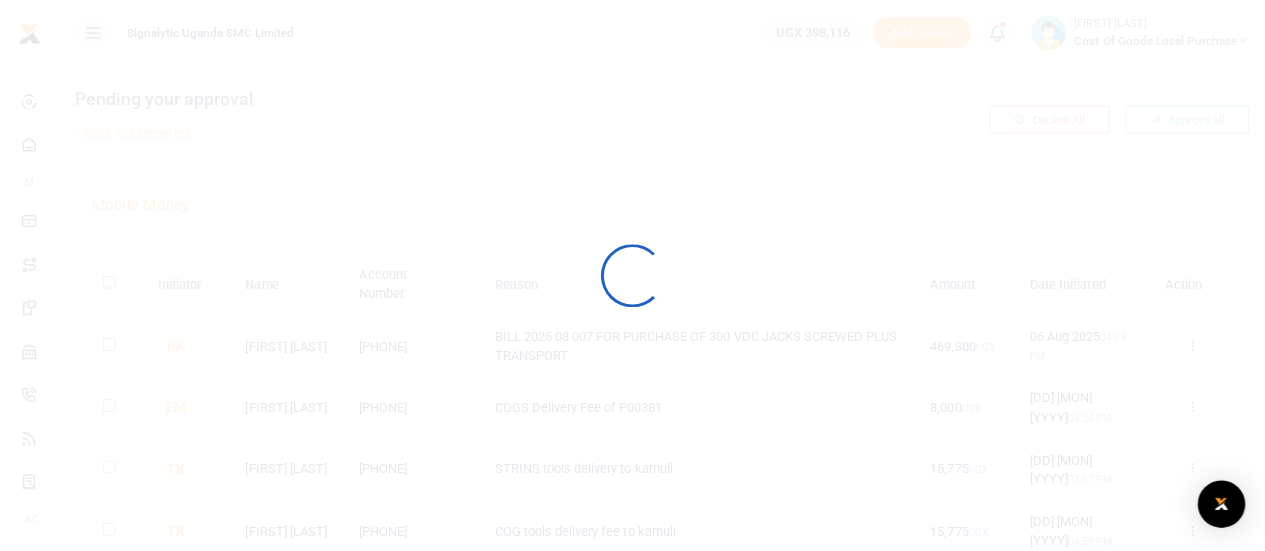 scroll, scrollTop: 0, scrollLeft: 0, axis: both 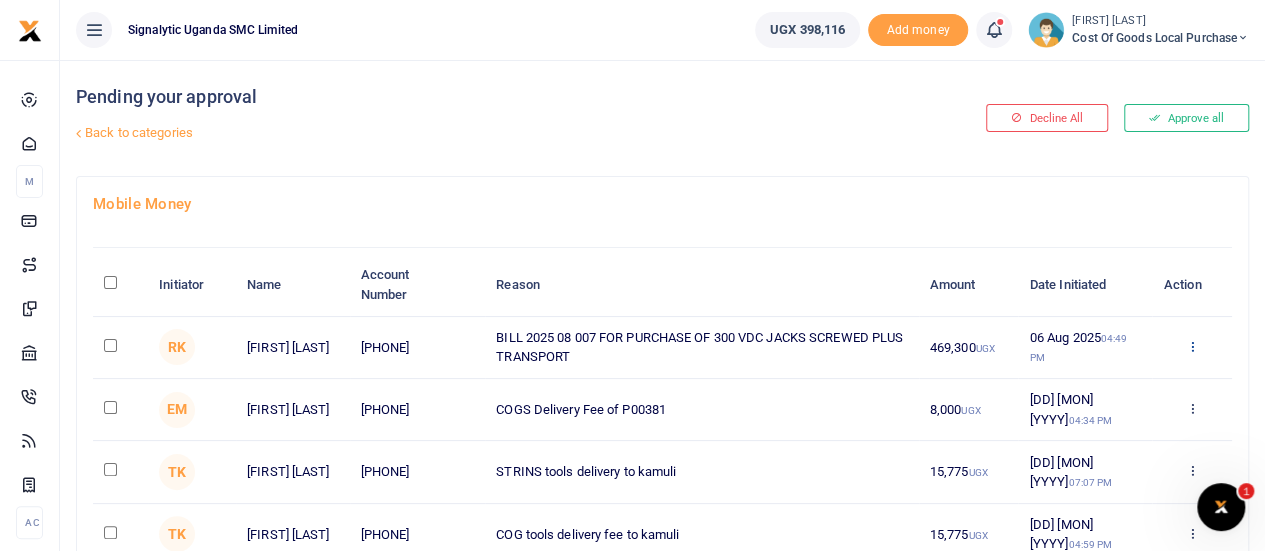 click on "Approve
Decline
Details" at bounding box center (1192, 348) 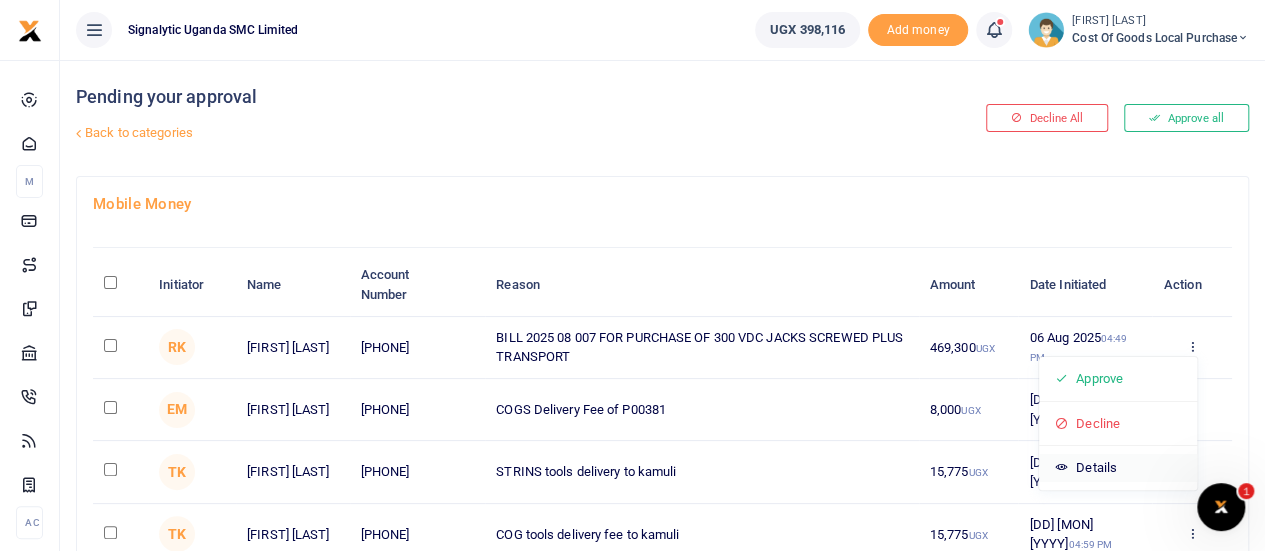 click on "Details" at bounding box center (1118, 468) 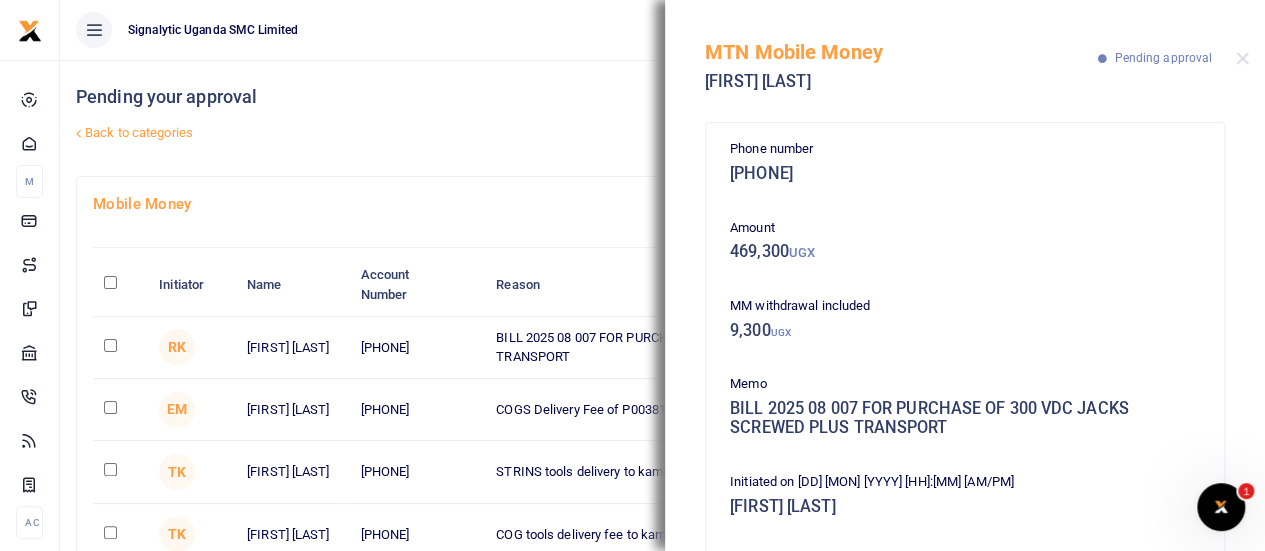 scroll, scrollTop: 100, scrollLeft: 0, axis: vertical 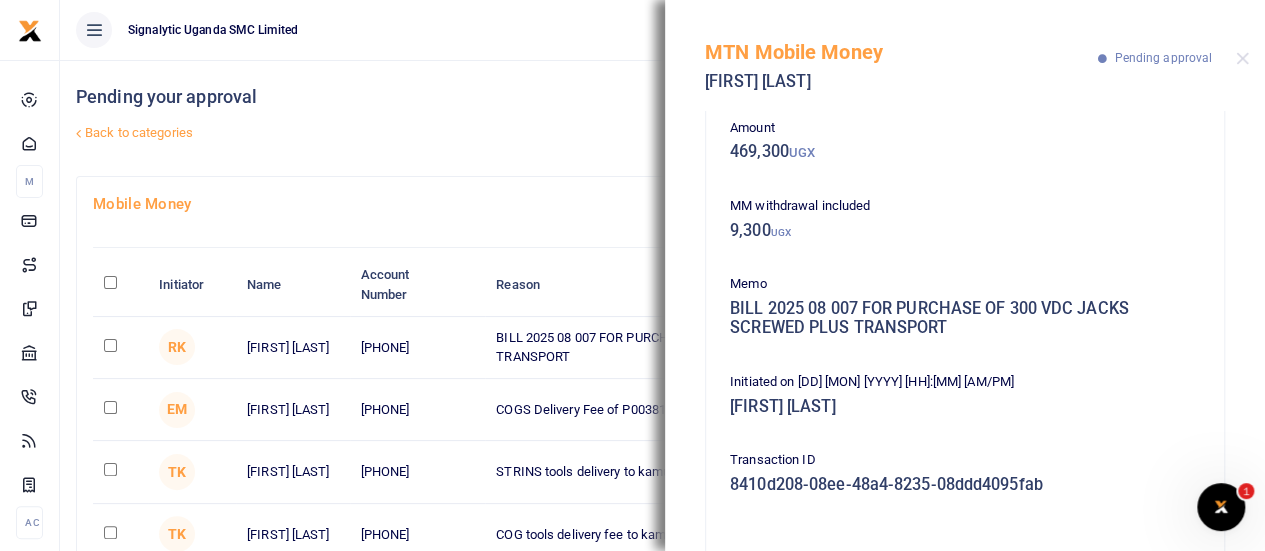 click on "BILL 2025 08 007 FOR PURCHASE OF 300 VDC JACKS SCREWED PLUS TRANSPORT" at bounding box center (965, 318) 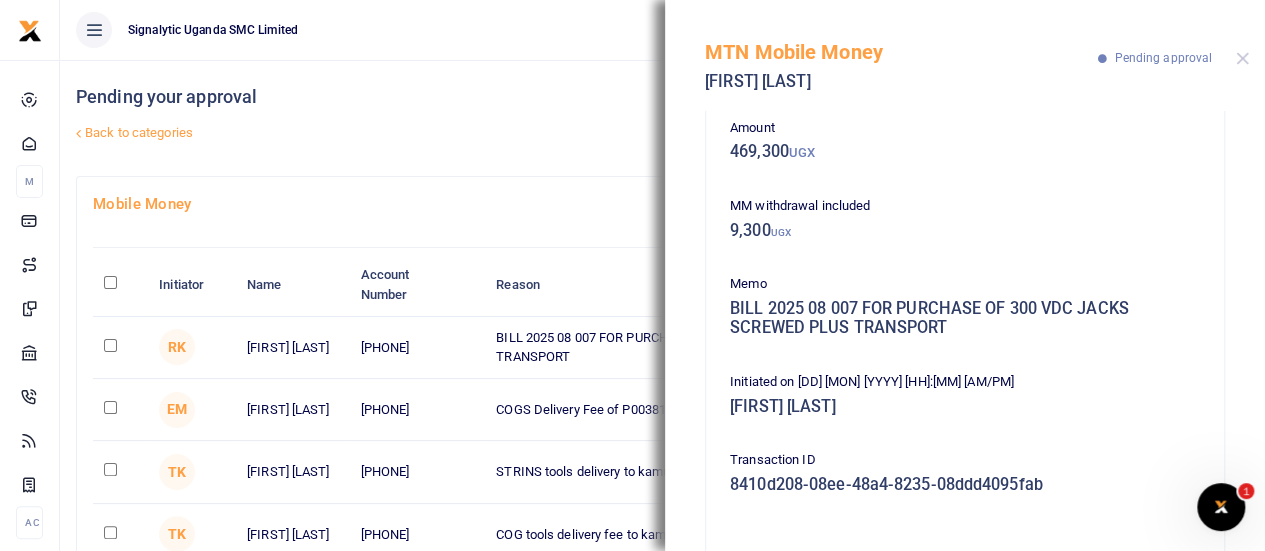 click on "MTN Mobile Money
Farouk Lwamiti
Pending approval" at bounding box center [965, 55] 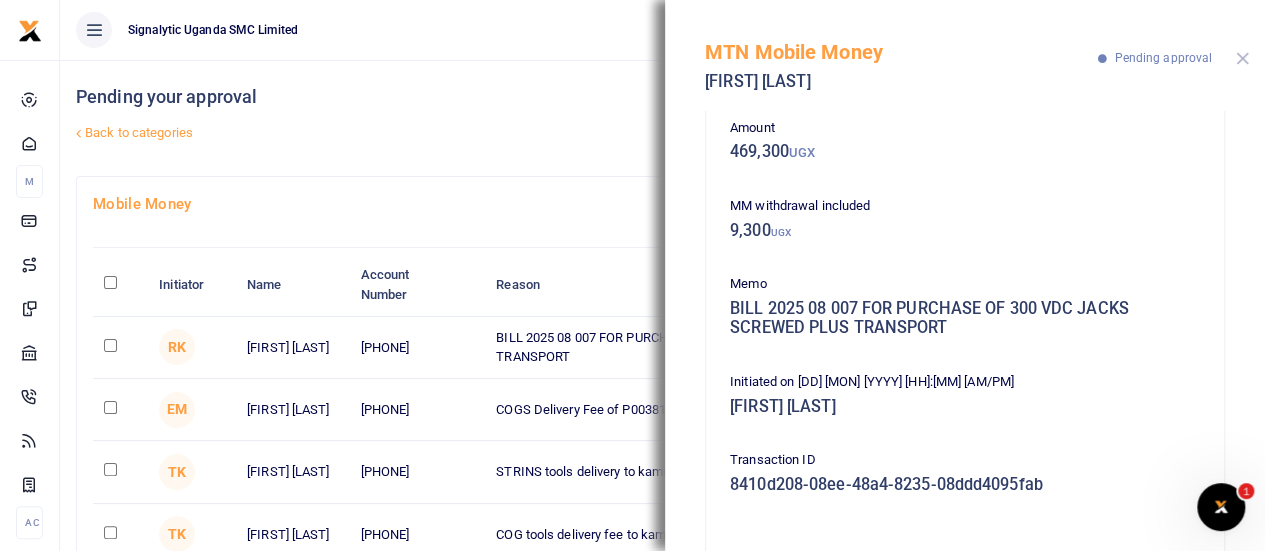 click at bounding box center [1242, 58] 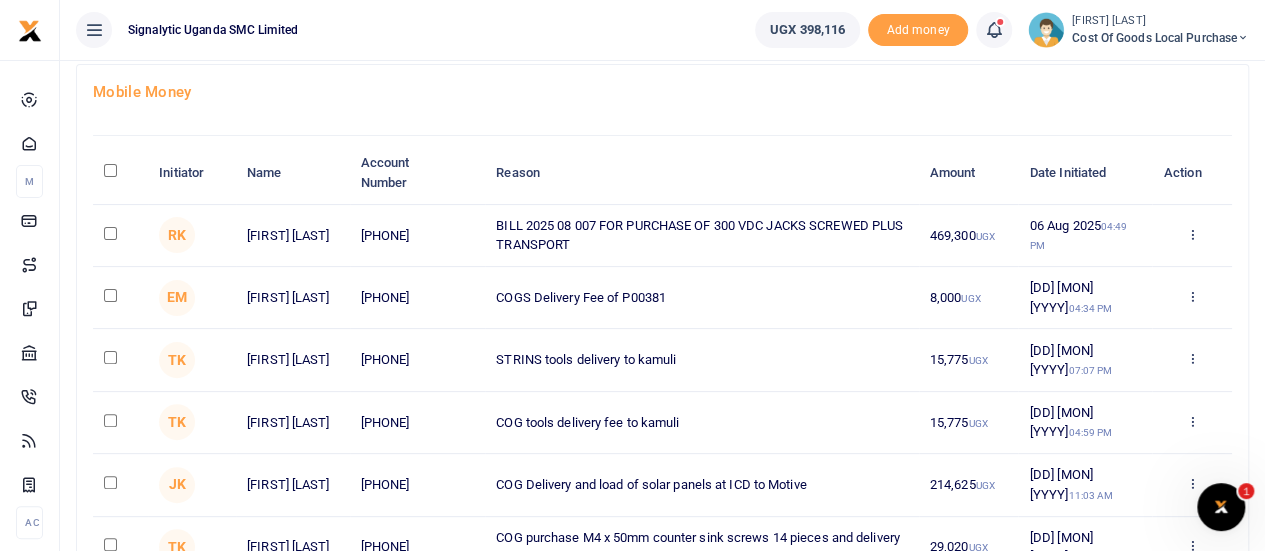 scroll, scrollTop: 119, scrollLeft: 0, axis: vertical 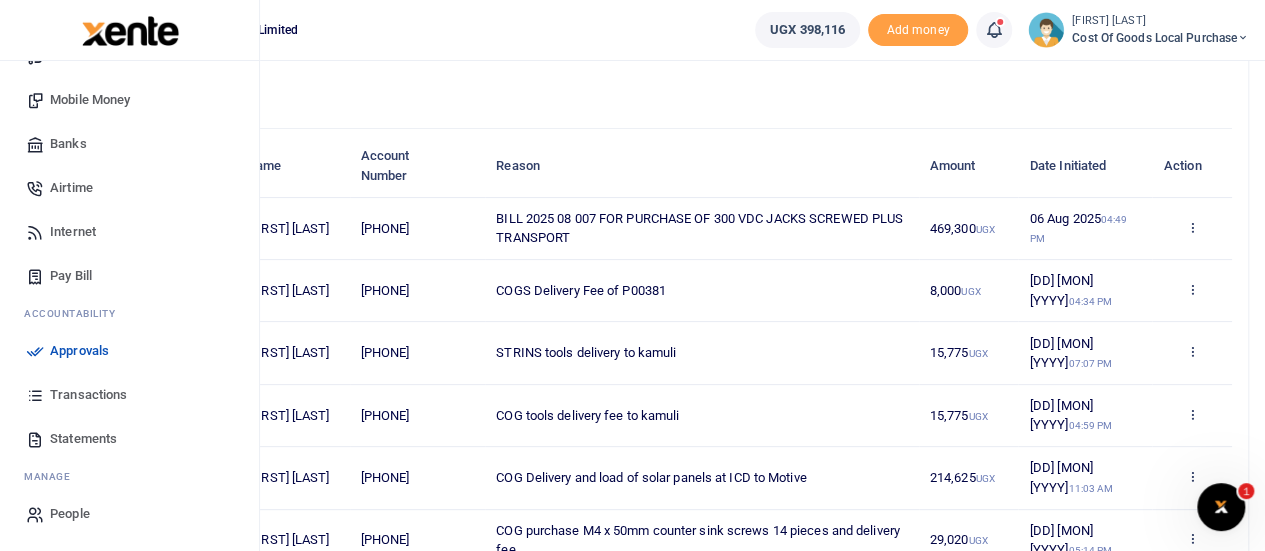 click on "Transactions" at bounding box center [88, 395] 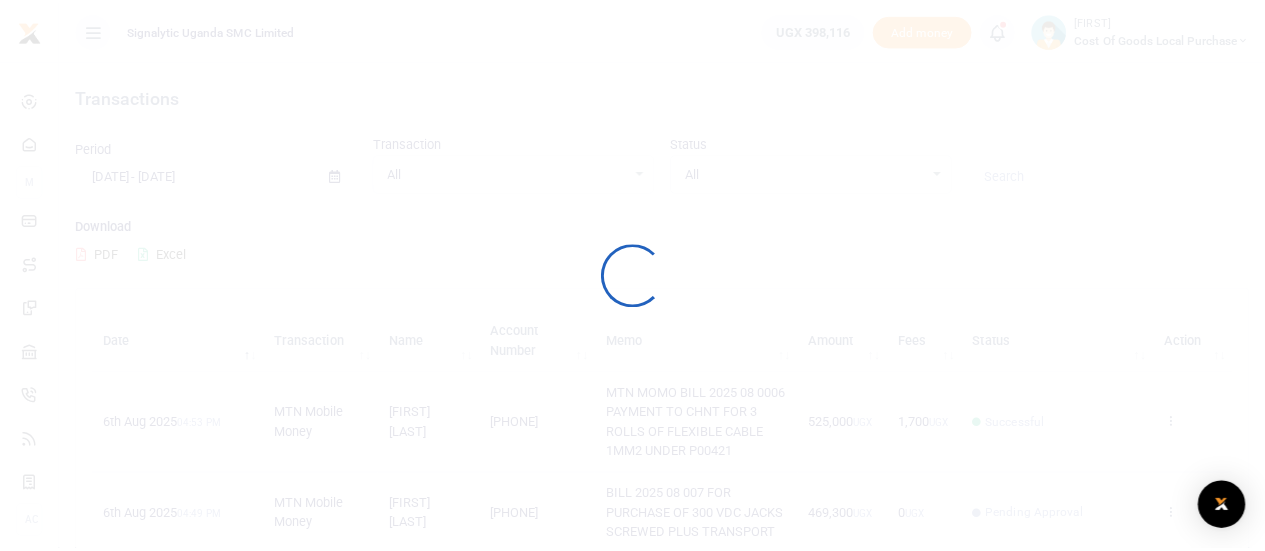scroll, scrollTop: 0, scrollLeft: 0, axis: both 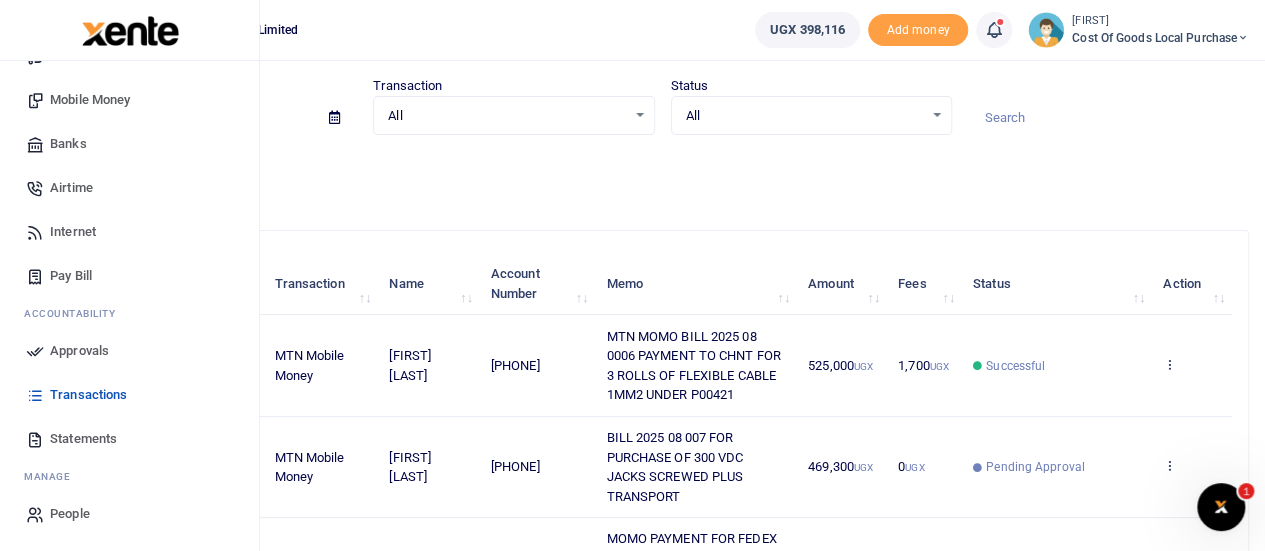 click on "Approvals" at bounding box center (79, 351) 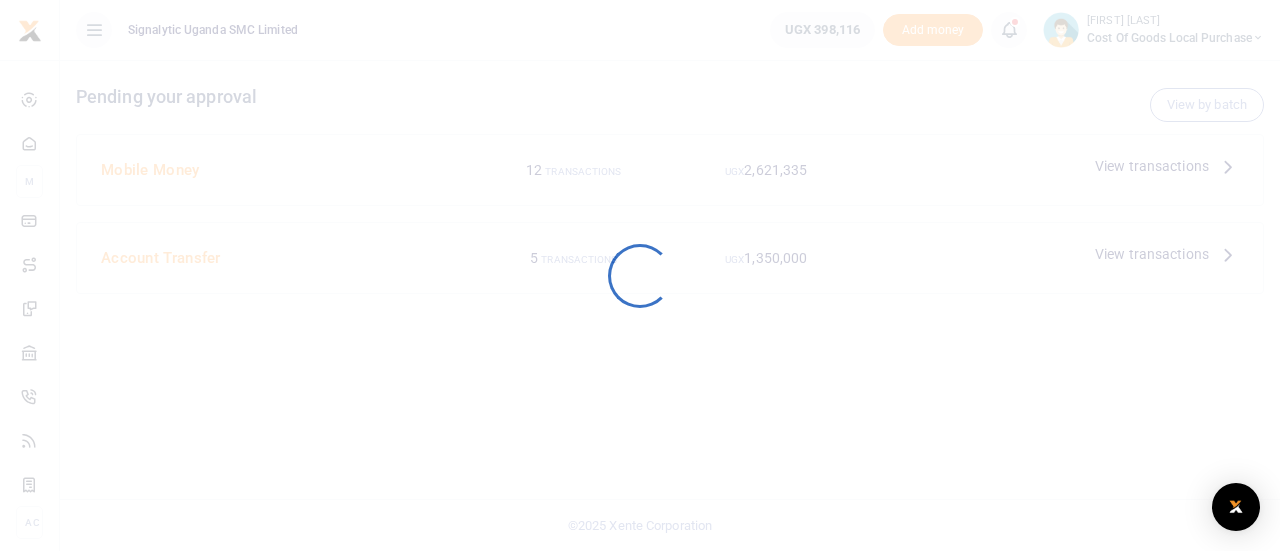 scroll, scrollTop: 0, scrollLeft: 0, axis: both 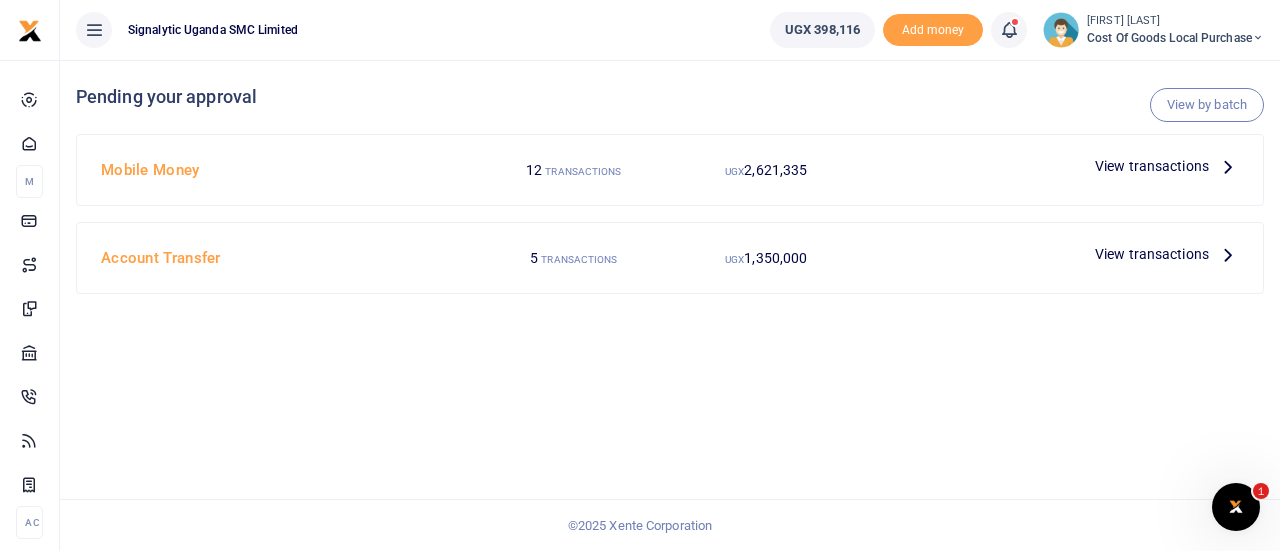 click on "View transactions" at bounding box center (1152, 166) 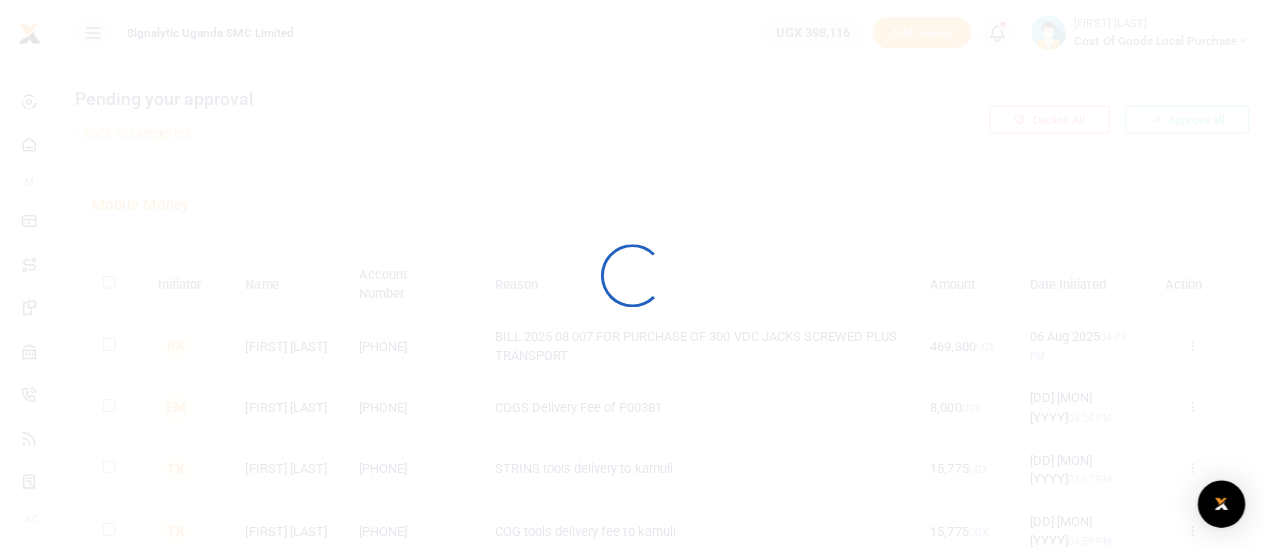 scroll, scrollTop: 0, scrollLeft: 0, axis: both 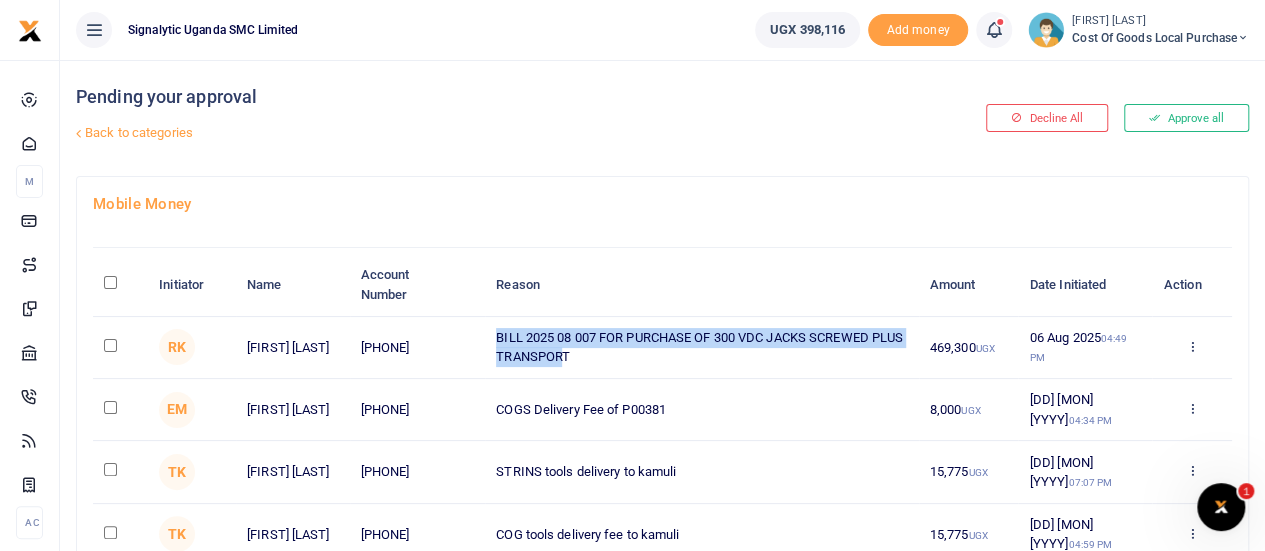 drag, startPoint x: 600, startPoint y: 352, endPoint x: 485, endPoint y: 341, distance: 115.52489 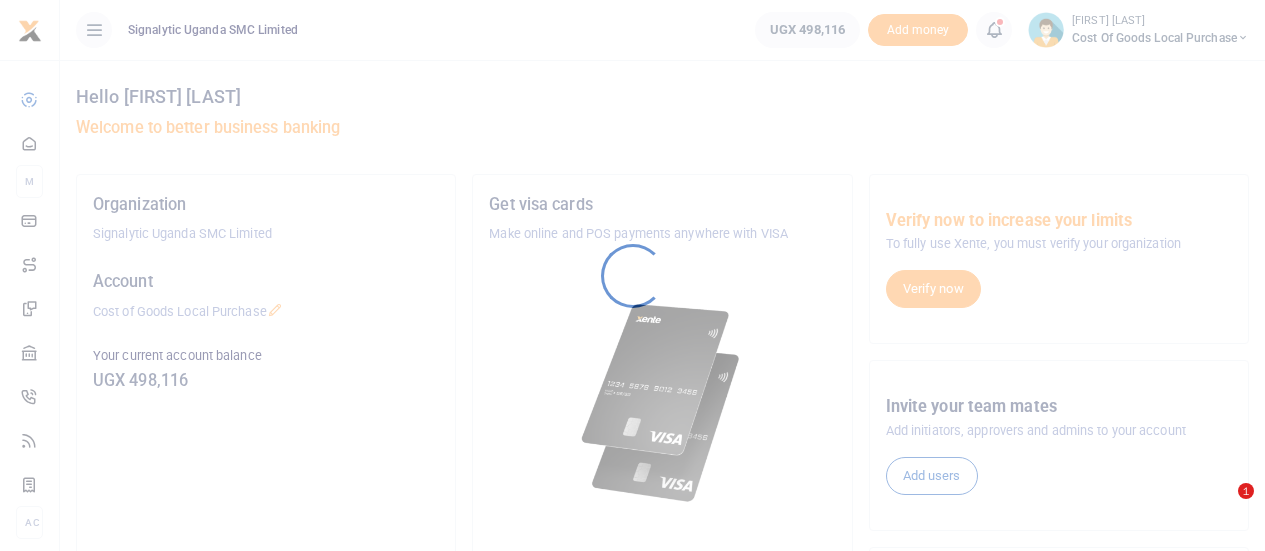 scroll, scrollTop: 0, scrollLeft: 0, axis: both 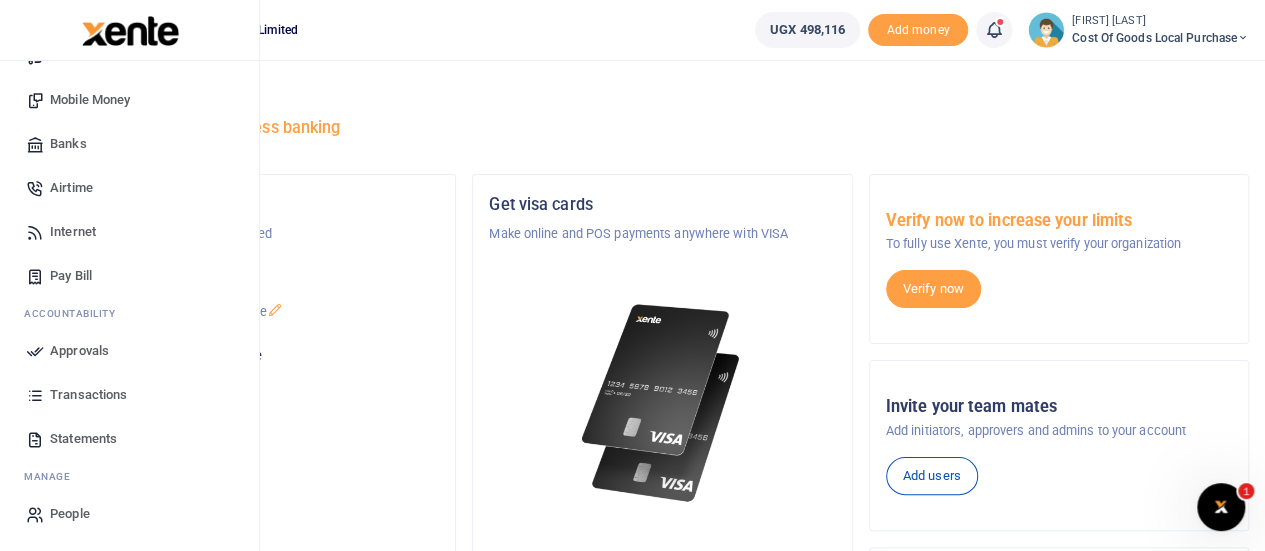click on "Approvals" at bounding box center (79, 351) 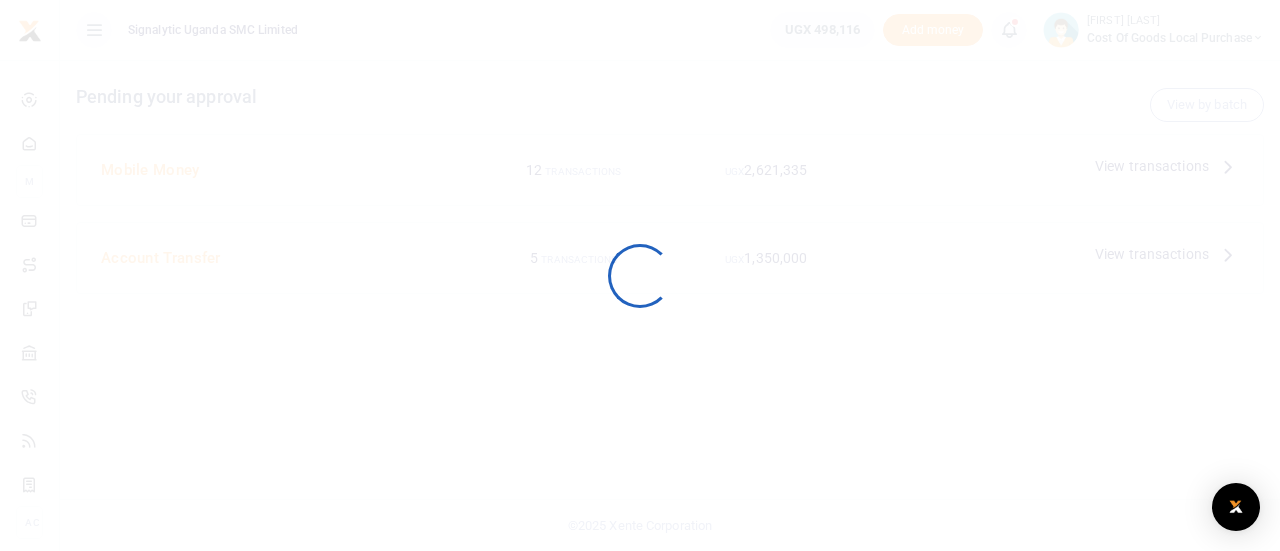 scroll, scrollTop: 0, scrollLeft: 0, axis: both 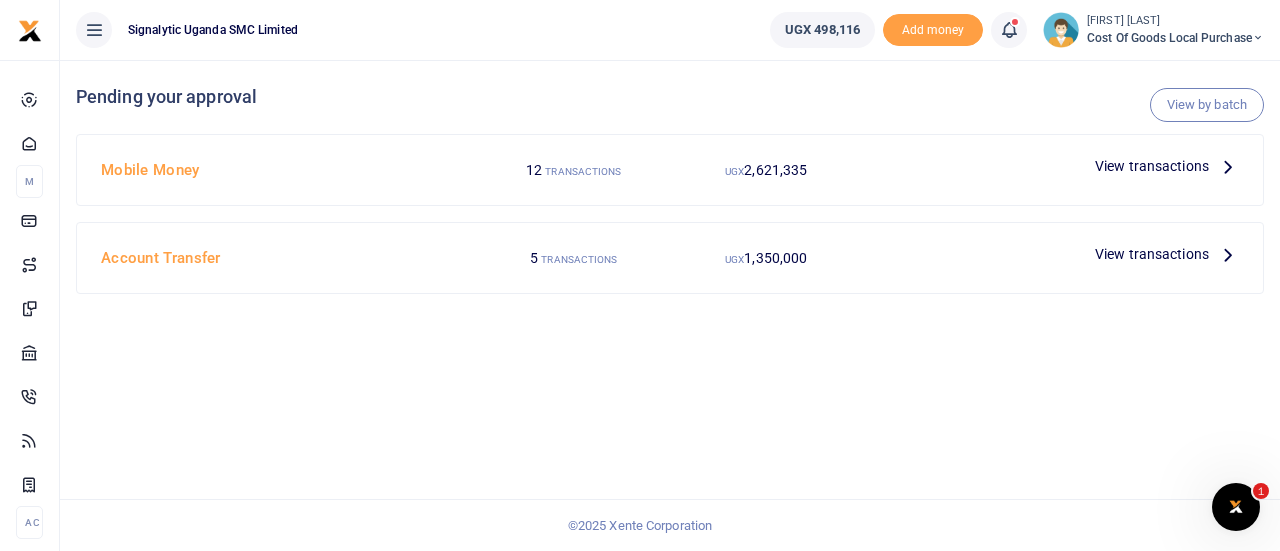 click on "View transactions" at bounding box center [1152, 166] 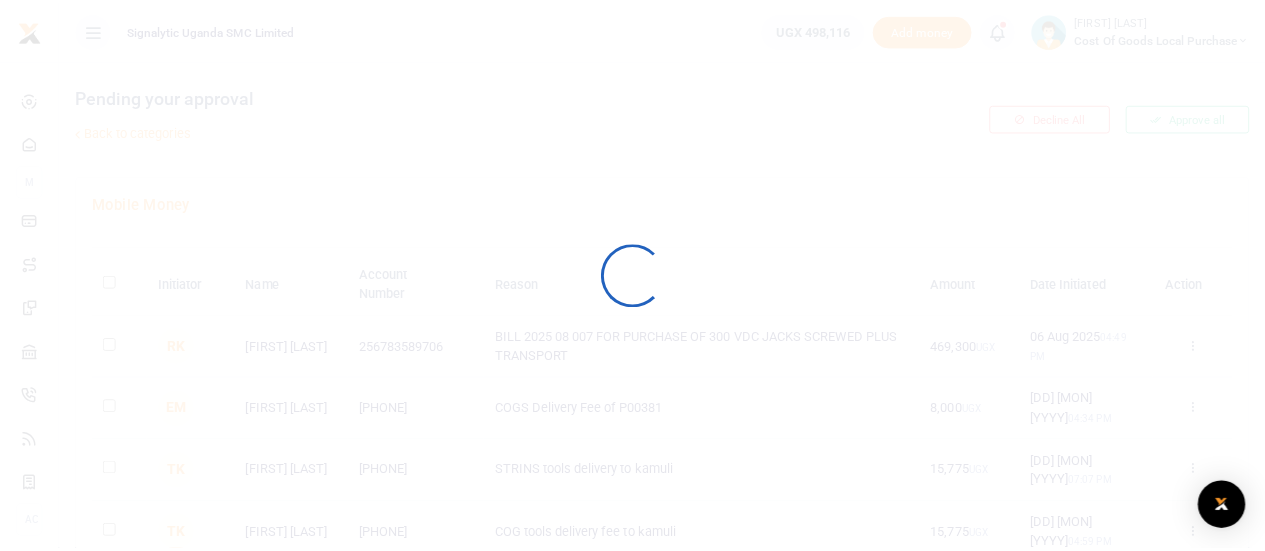 scroll, scrollTop: 0, scrollLeft: 0, axis: both 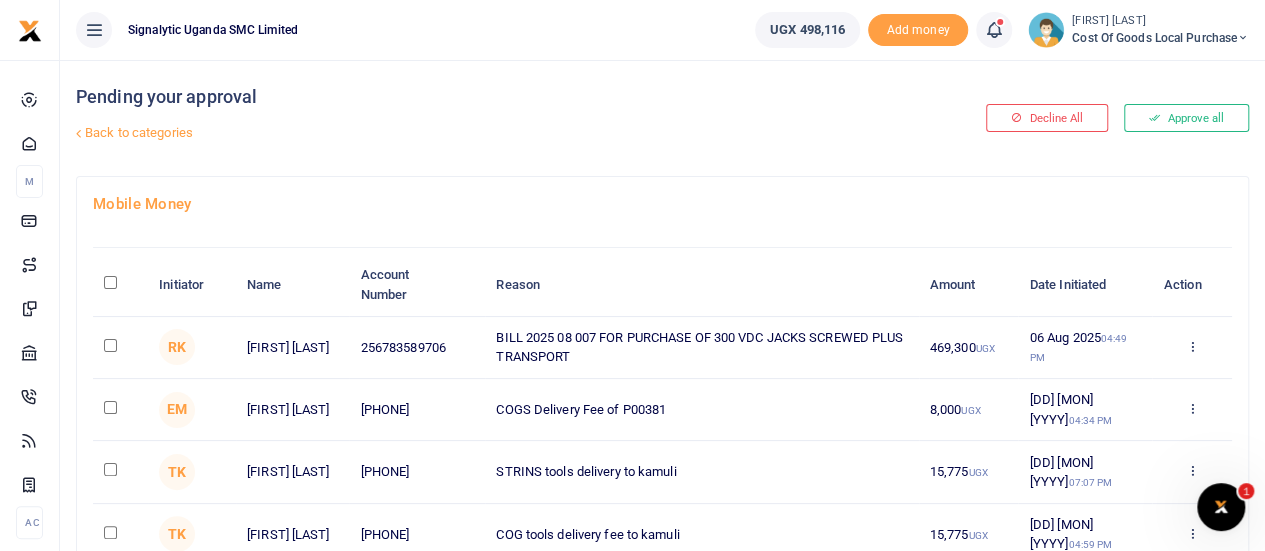 click on "Approve
Decline
Details" at bounding box center [1192, 348] 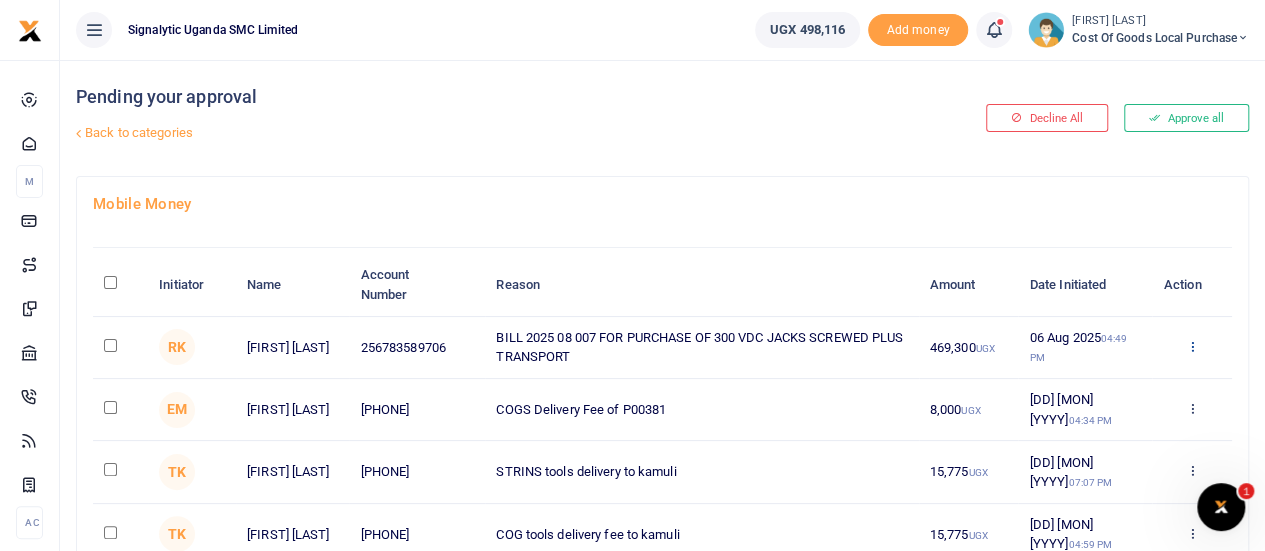 click at bounding box center [1191, 346] 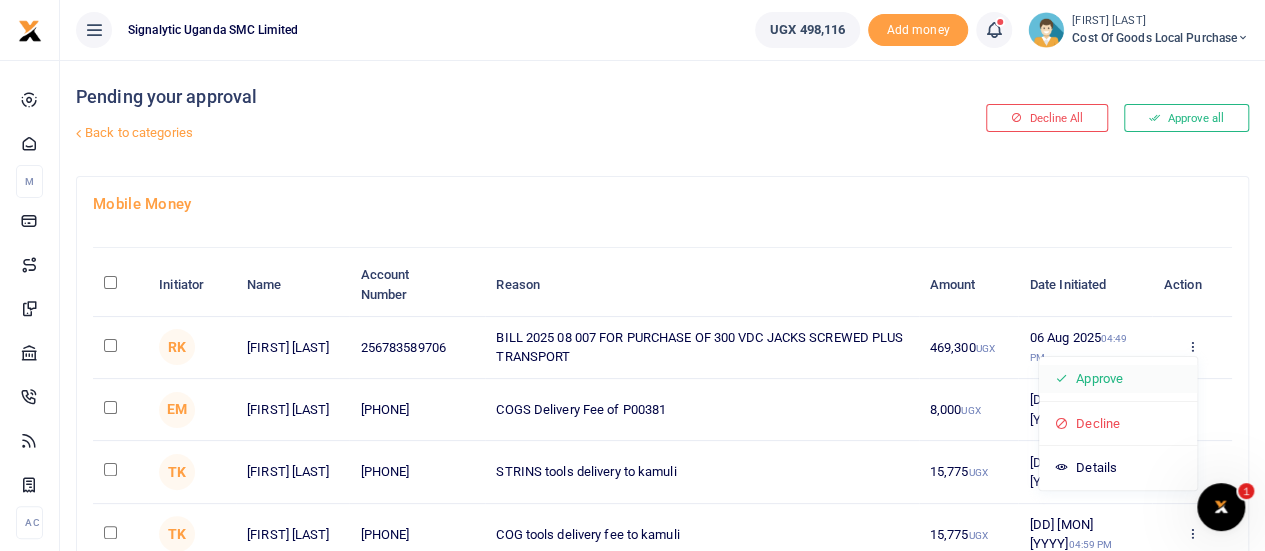 click on "Approve" at bounding box center [1118, 379] 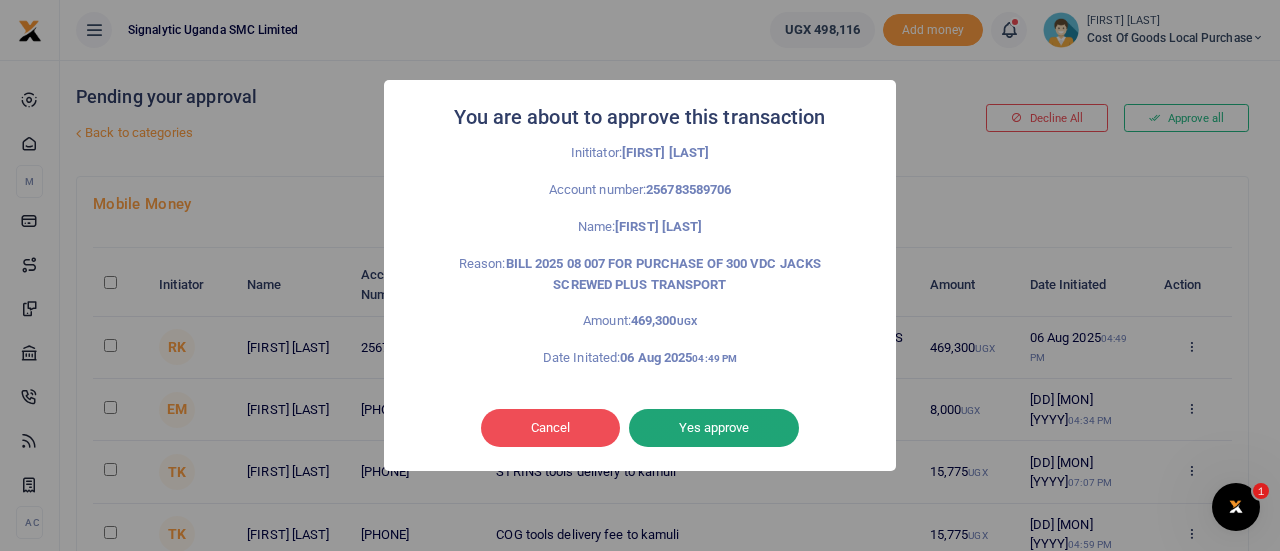 click on "Yes approve" at bounding box center (714, 428) 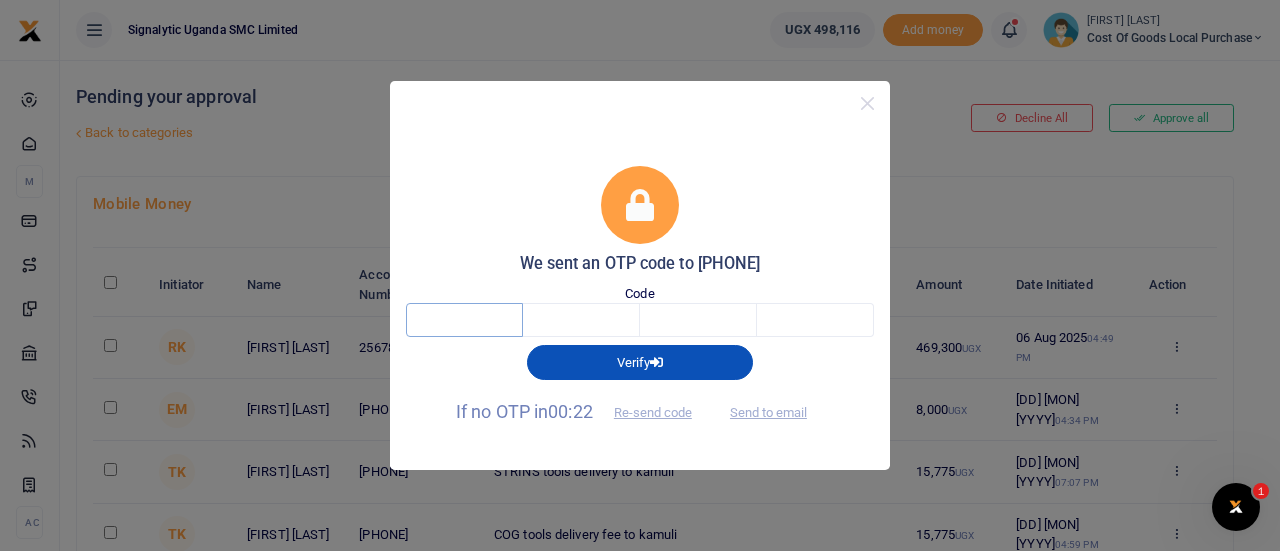 click at bounding box center (464, 320) 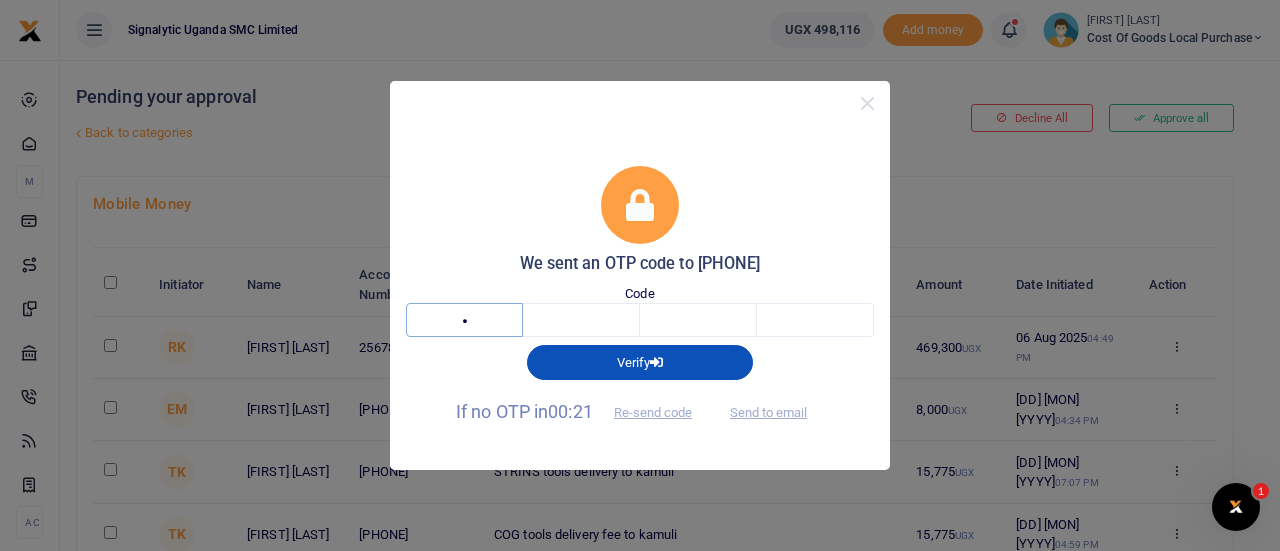 type on "5" 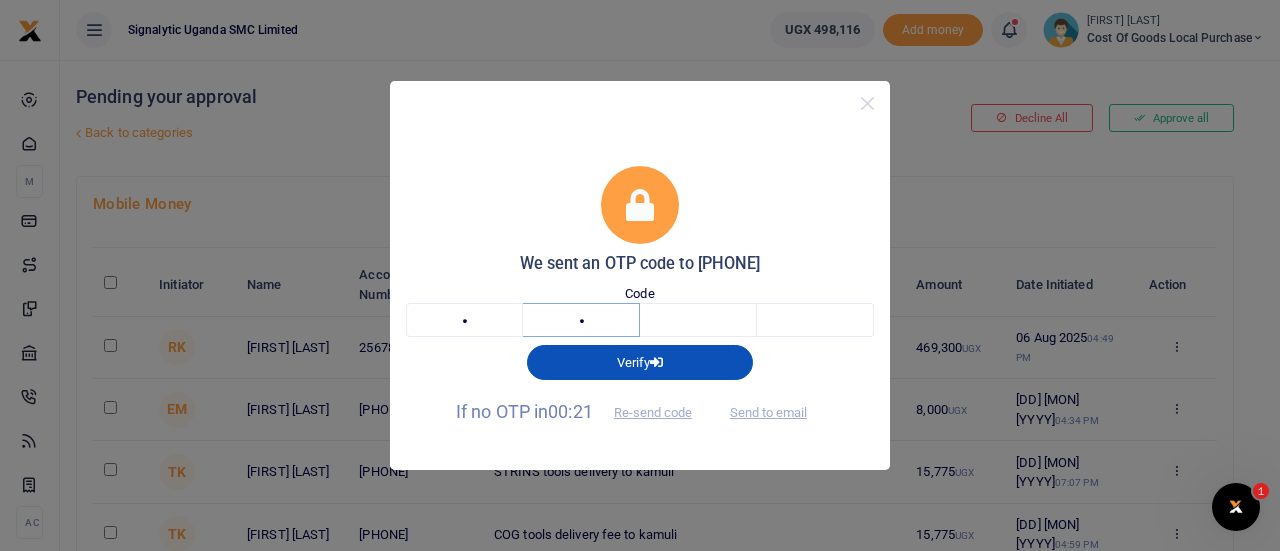 type on "1" 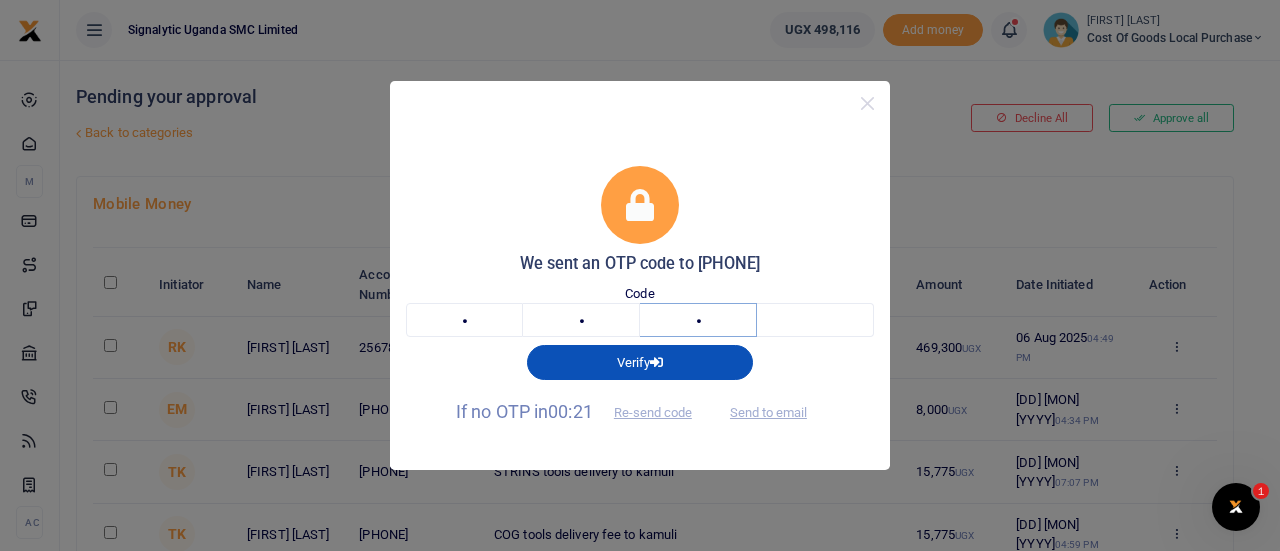 type on "9" 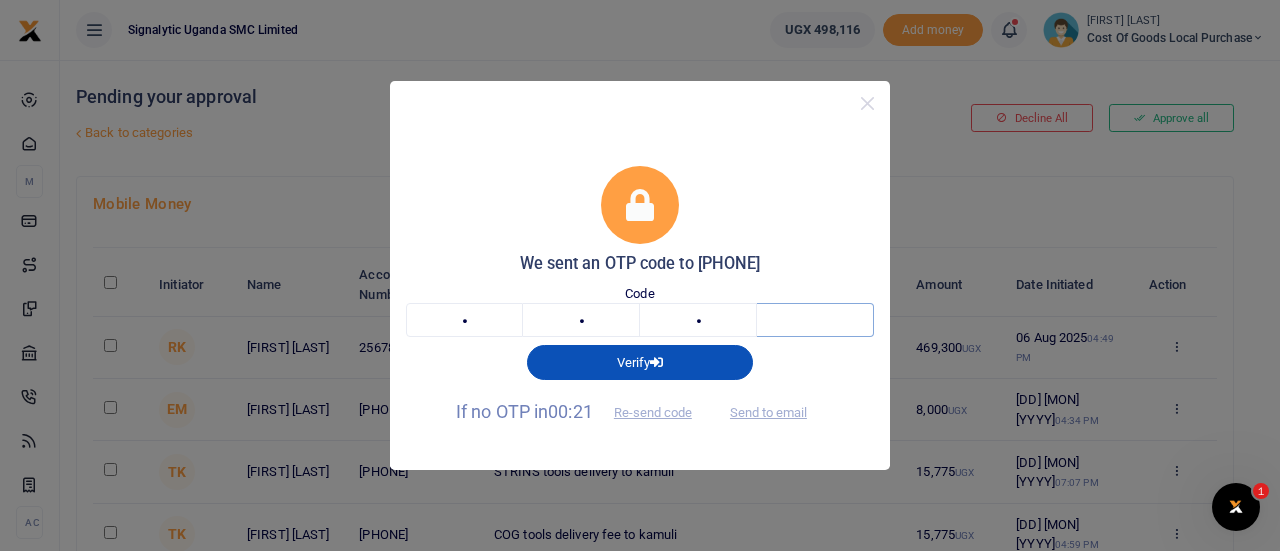 type on "0" 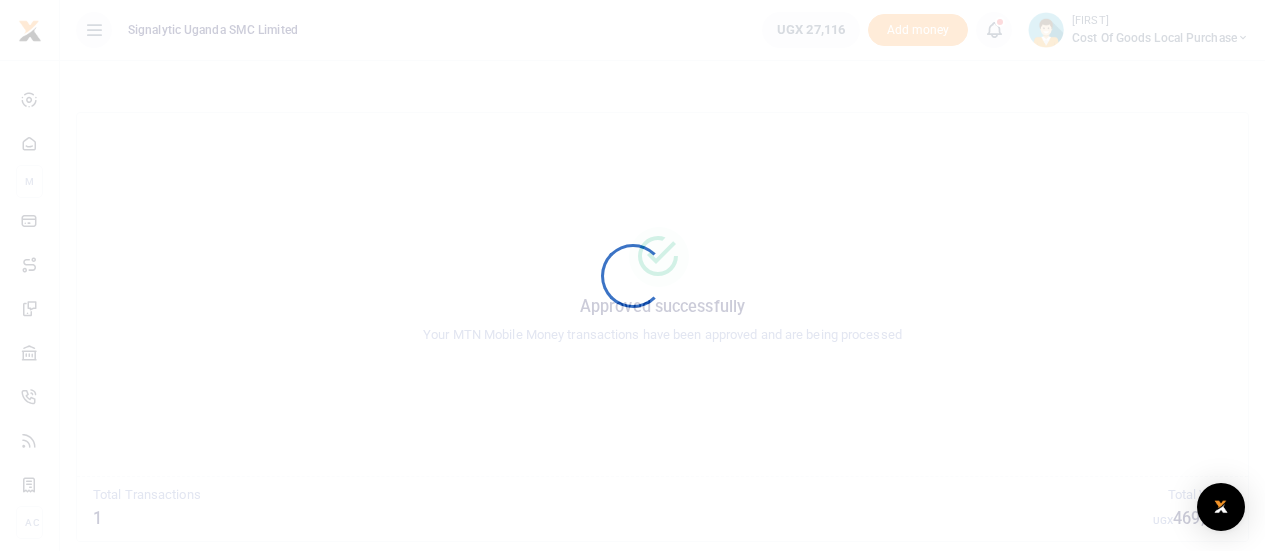 scroll, scrollTop: 0, scrollLeft: 0, axis: both 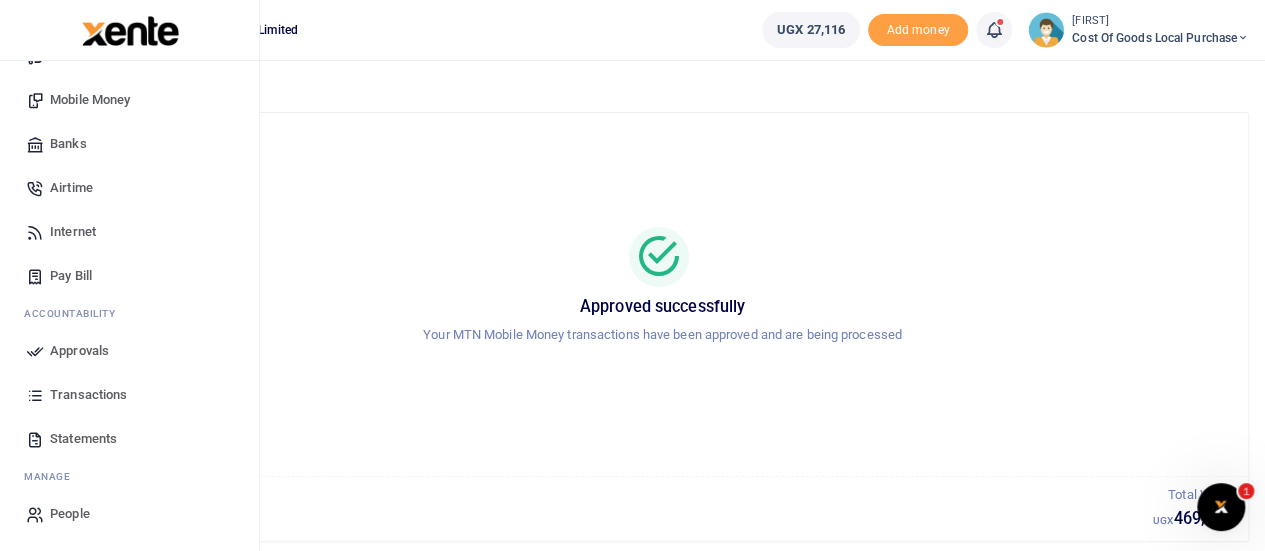 click on "Transactions" at bounding box center (88, 395) 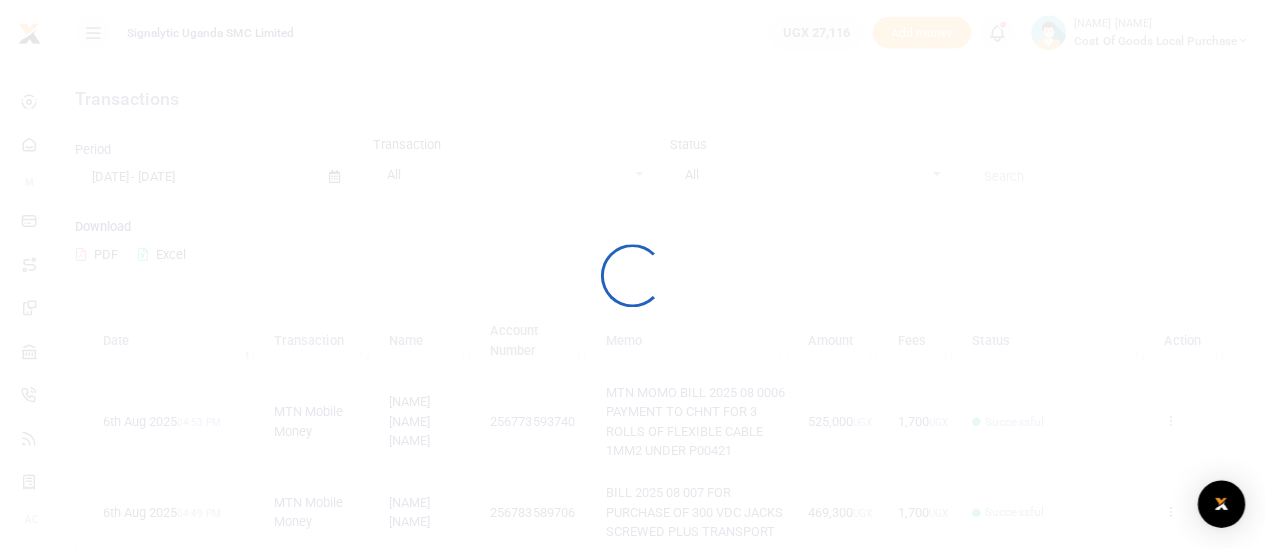 scroll, scrollTop: 0, scrollLeft: 0, axis: both 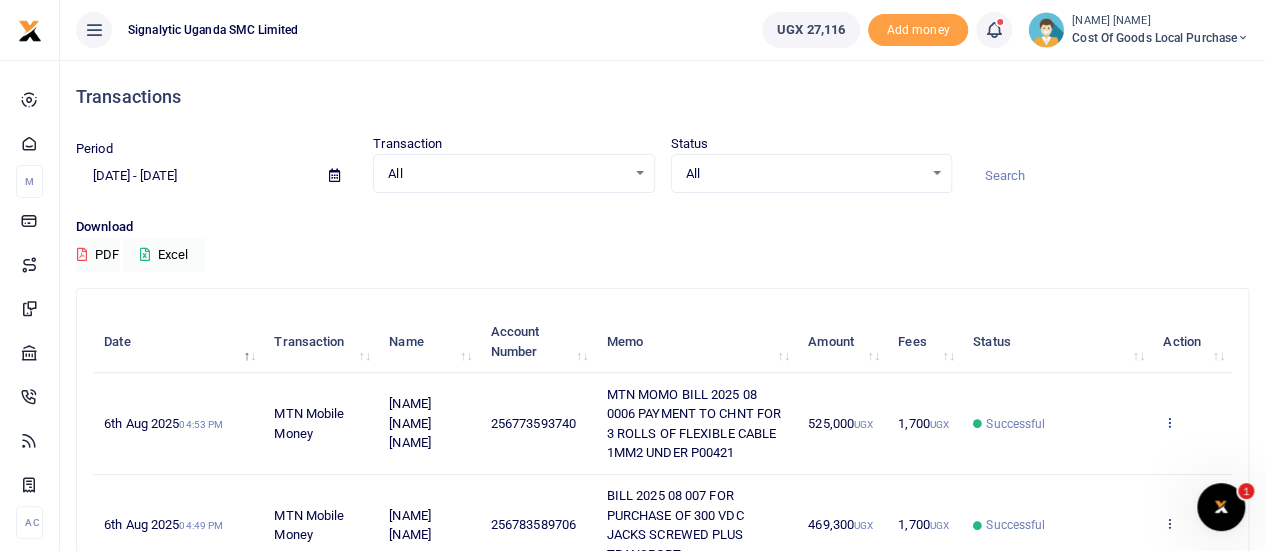 click at bounding box center (1169, 422) 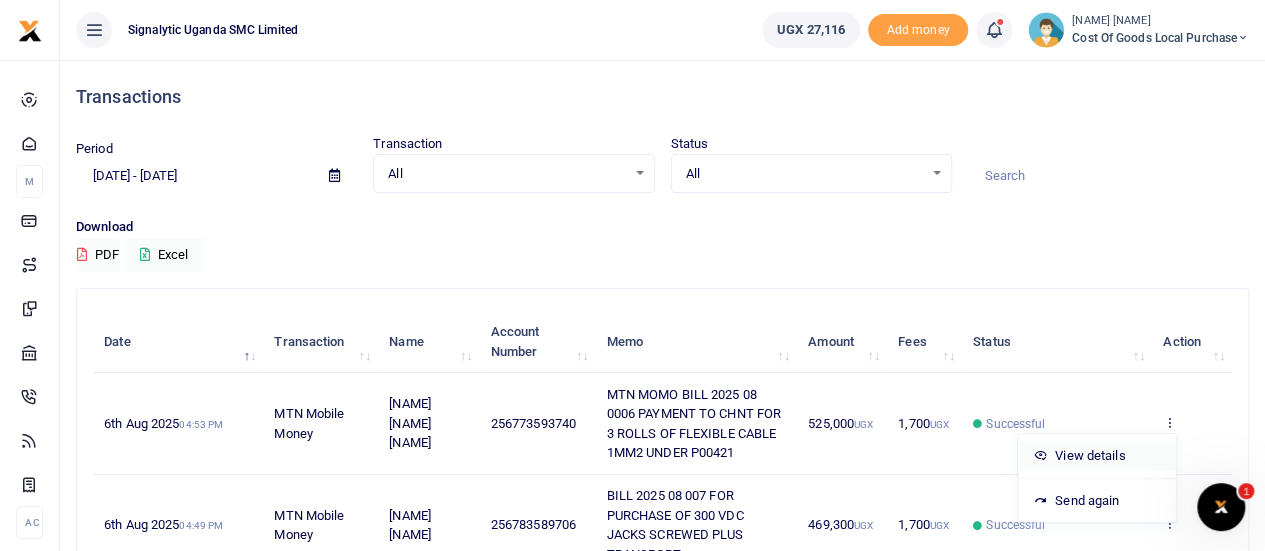 click on "View details" at bounding box center [1097, 456] 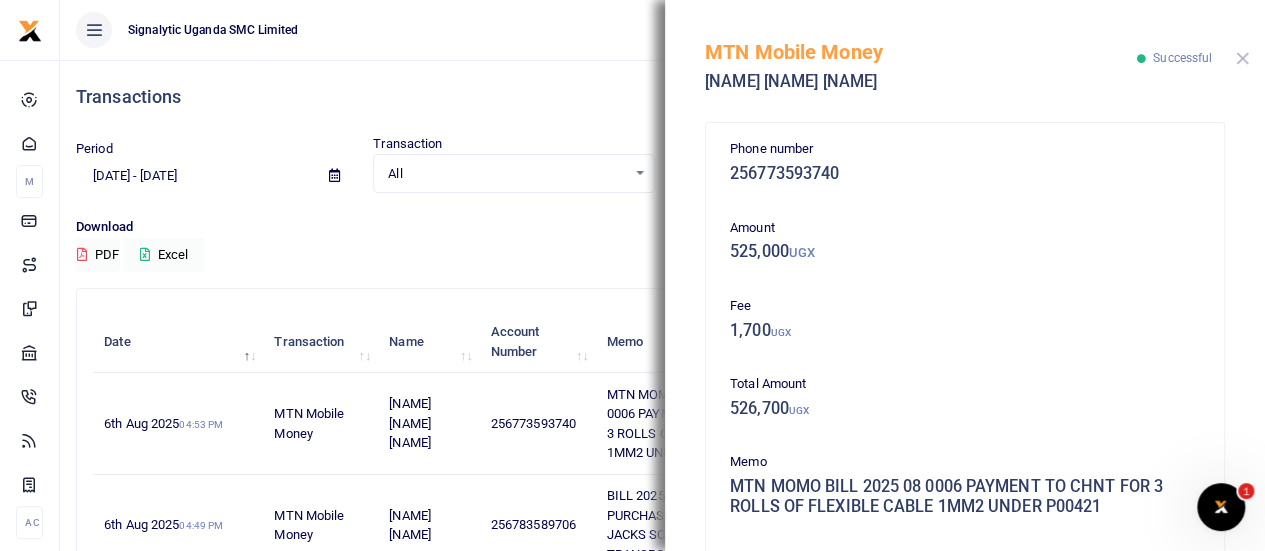 click at bounding box center (1242, 58) 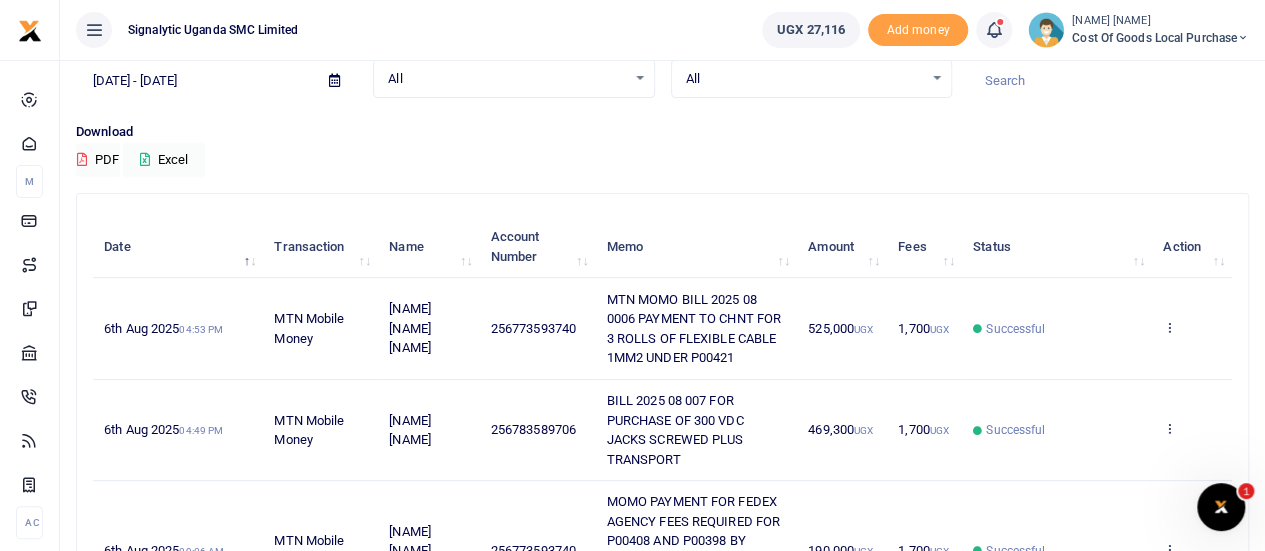 scroll, scrollTop: 96, scrollLeft: 0, axis: vertical 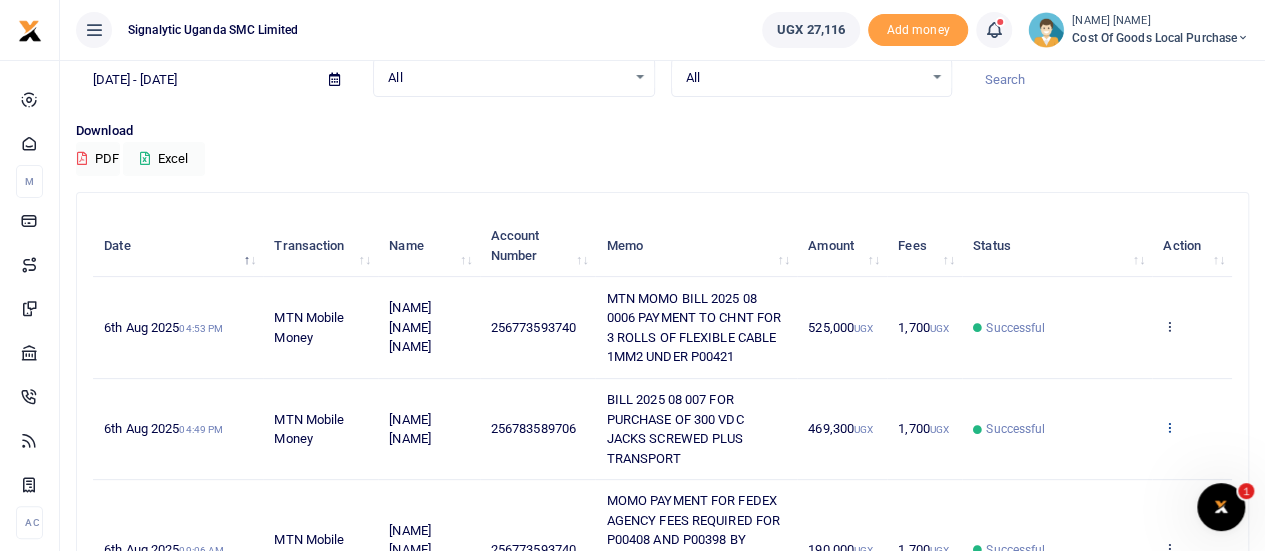 click at bounding box center (1169, 427) 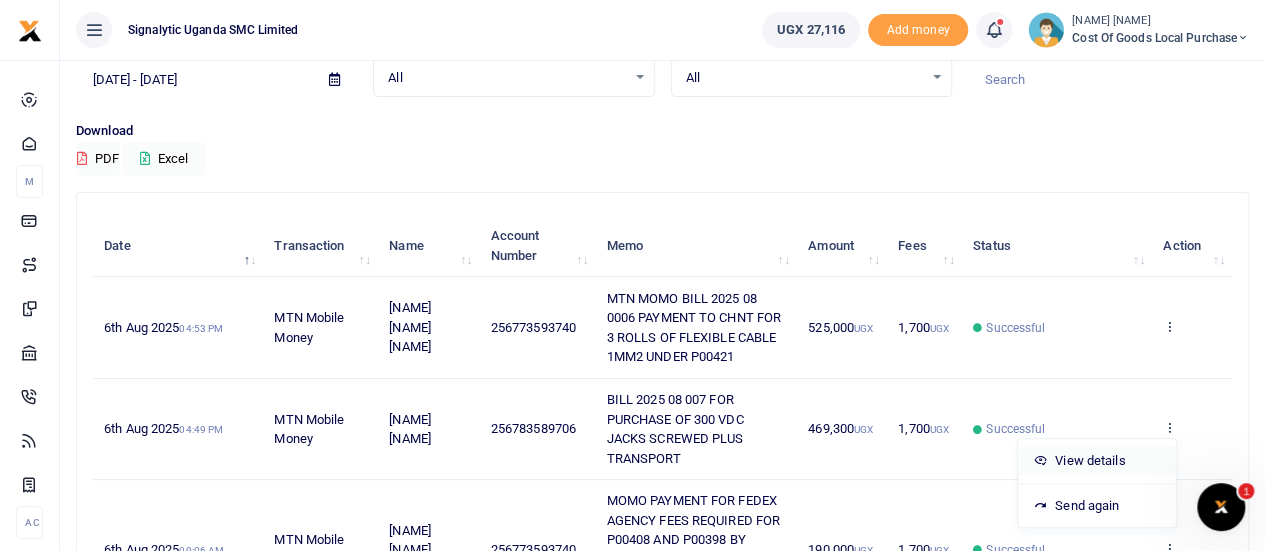 click on "View details" at bounding box center [1097, 461] 